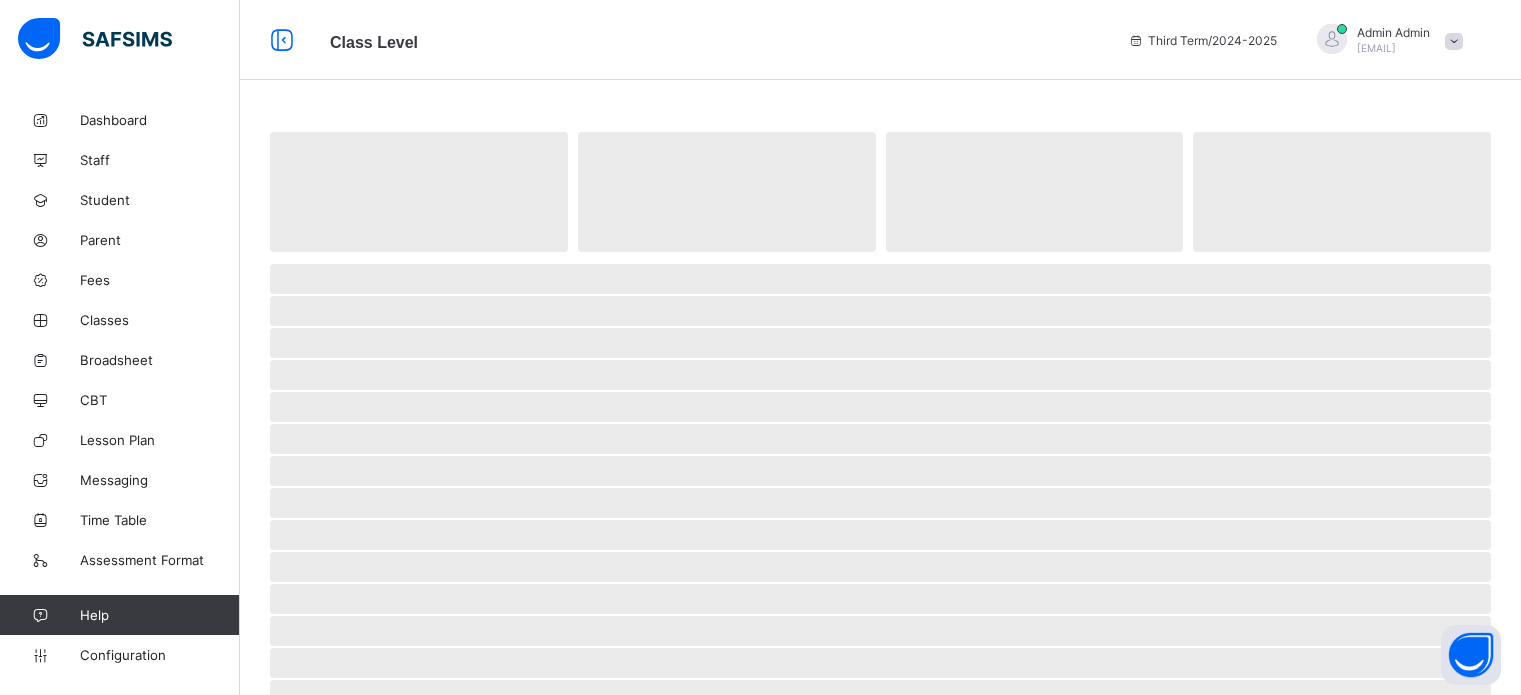 scroll, scrollTop: 0, scrollLeft: 0, axis: both 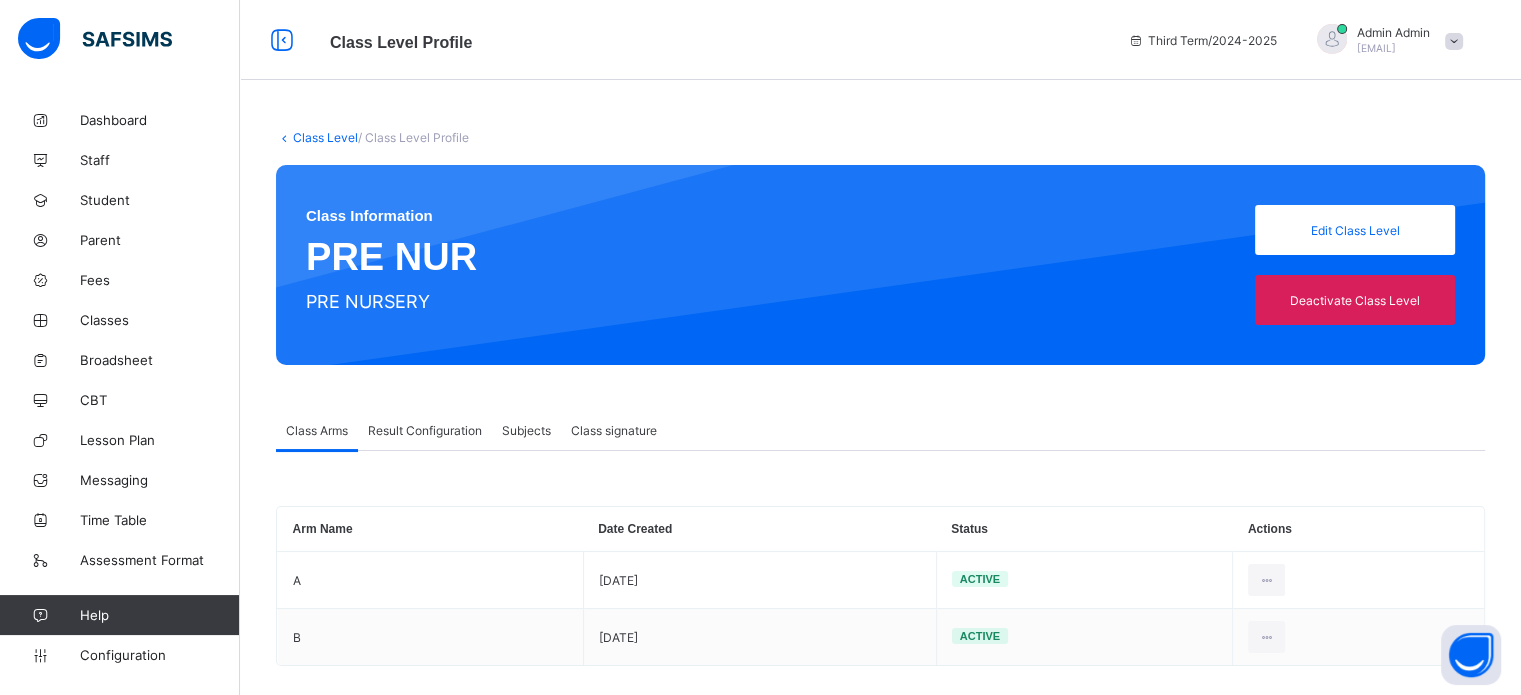 click on "Result Configuration" at bounding box center (425, 430) 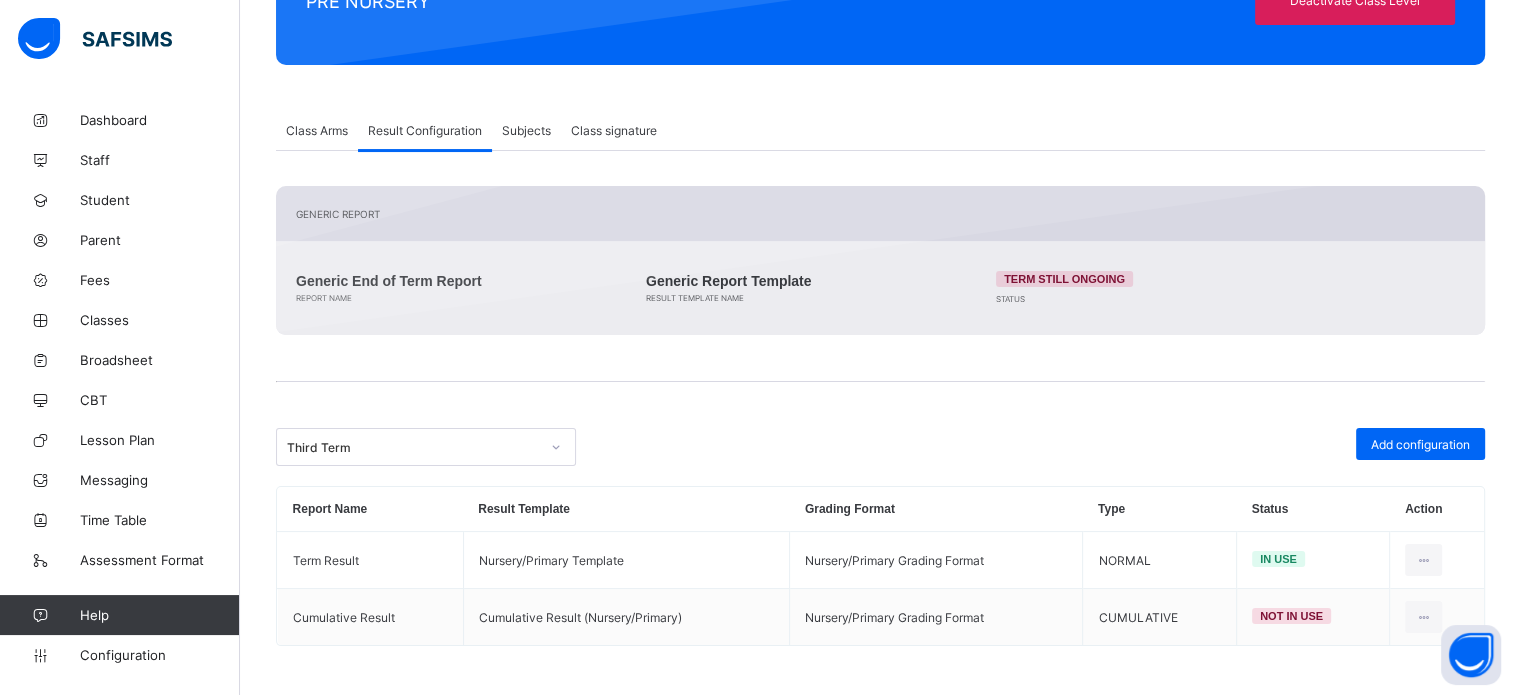 scroll, scrollTop: 301, scrollLeft: 0, axis: vertical 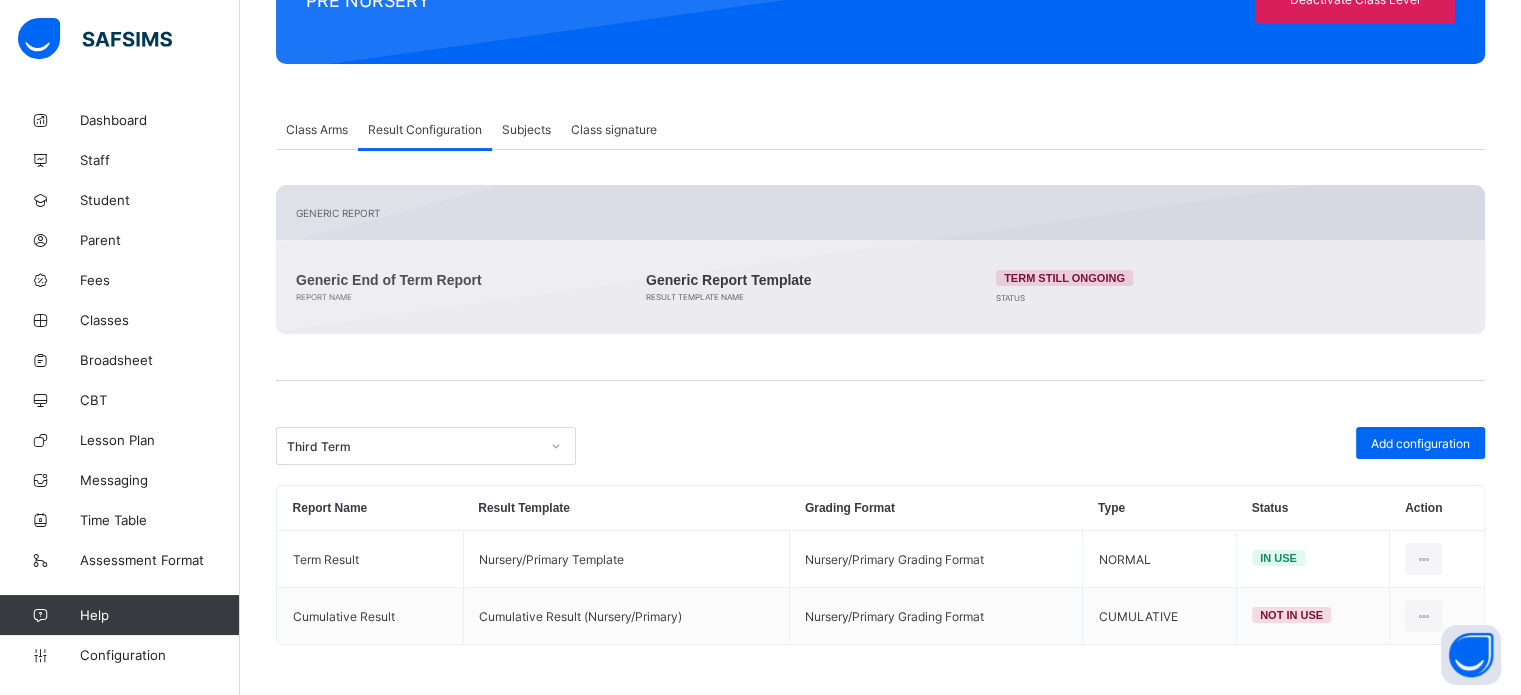 click on "Class signature" at bounding box center (614, 129) 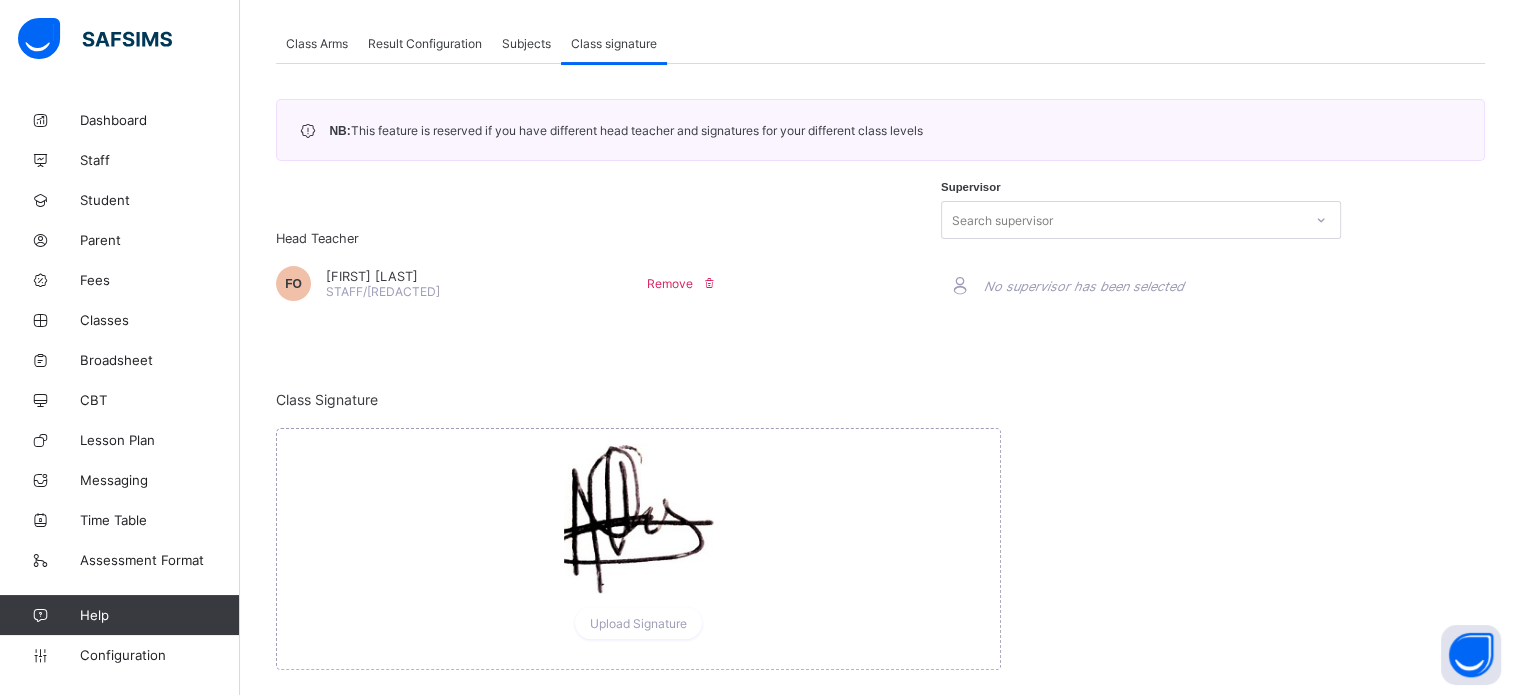 scroll, scrollTop: 421, scrollLeft: 0, axis: vertical 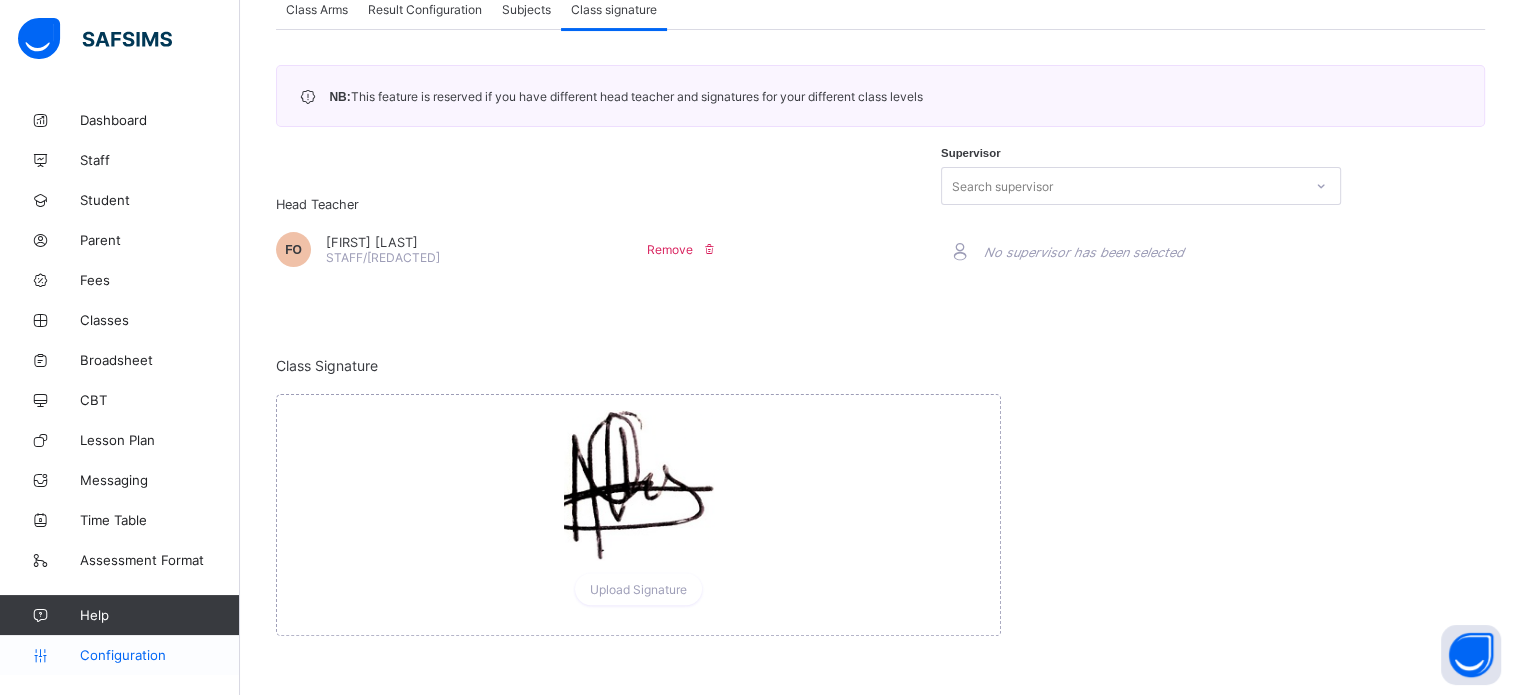 click on "Configuration" at bounding box center [159, 655] 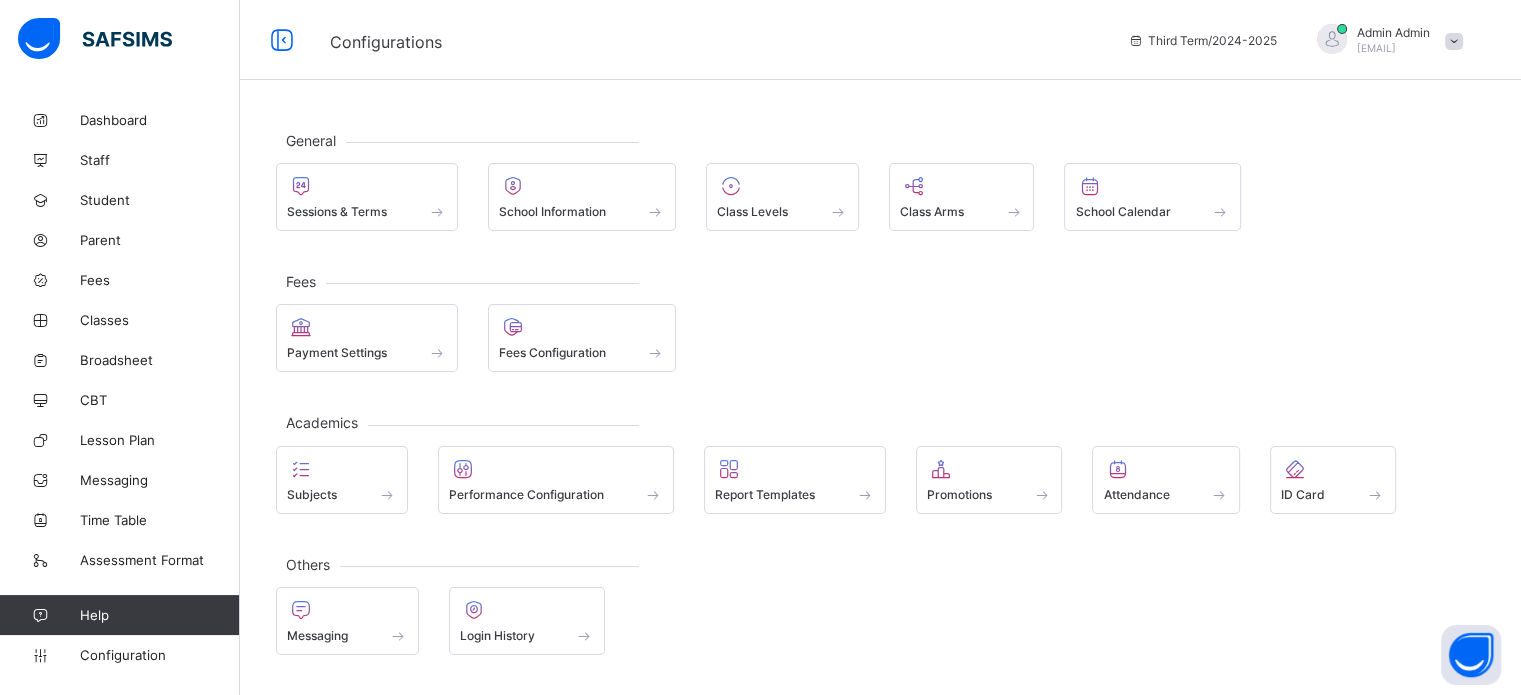 scroll, scrollTop: 0, scrollLeft: 0, axis: both 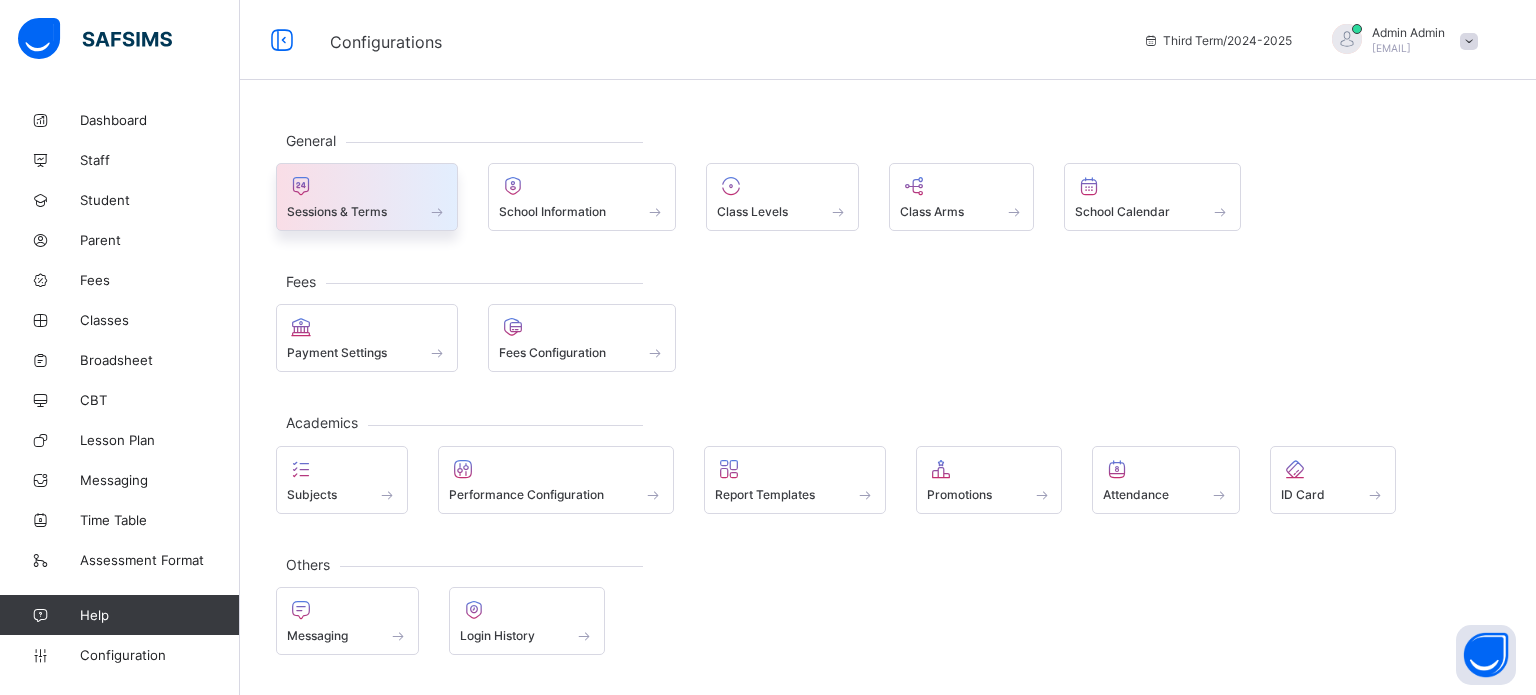 click on "Sessions & Terms" at bounding box center (367, 211) 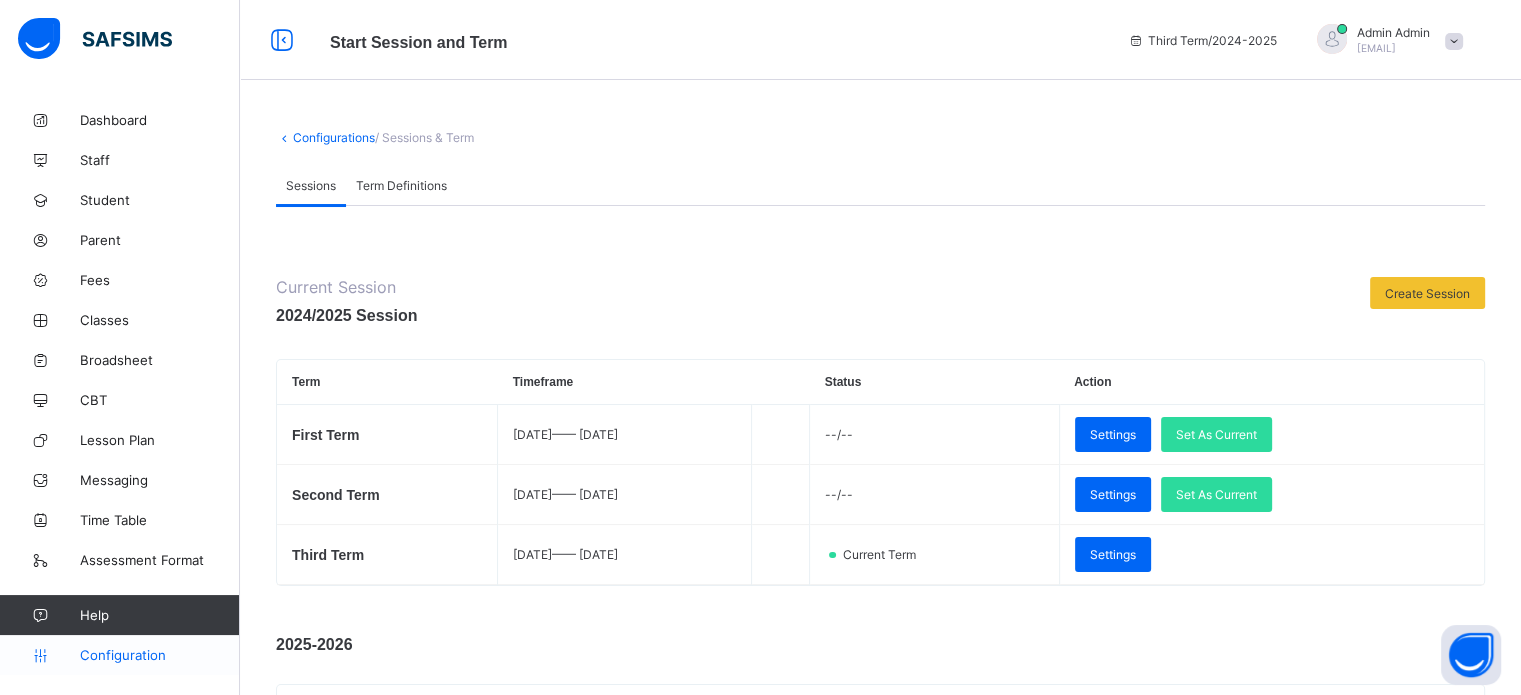 click on "Configuration" at bounding box center [119, 655] 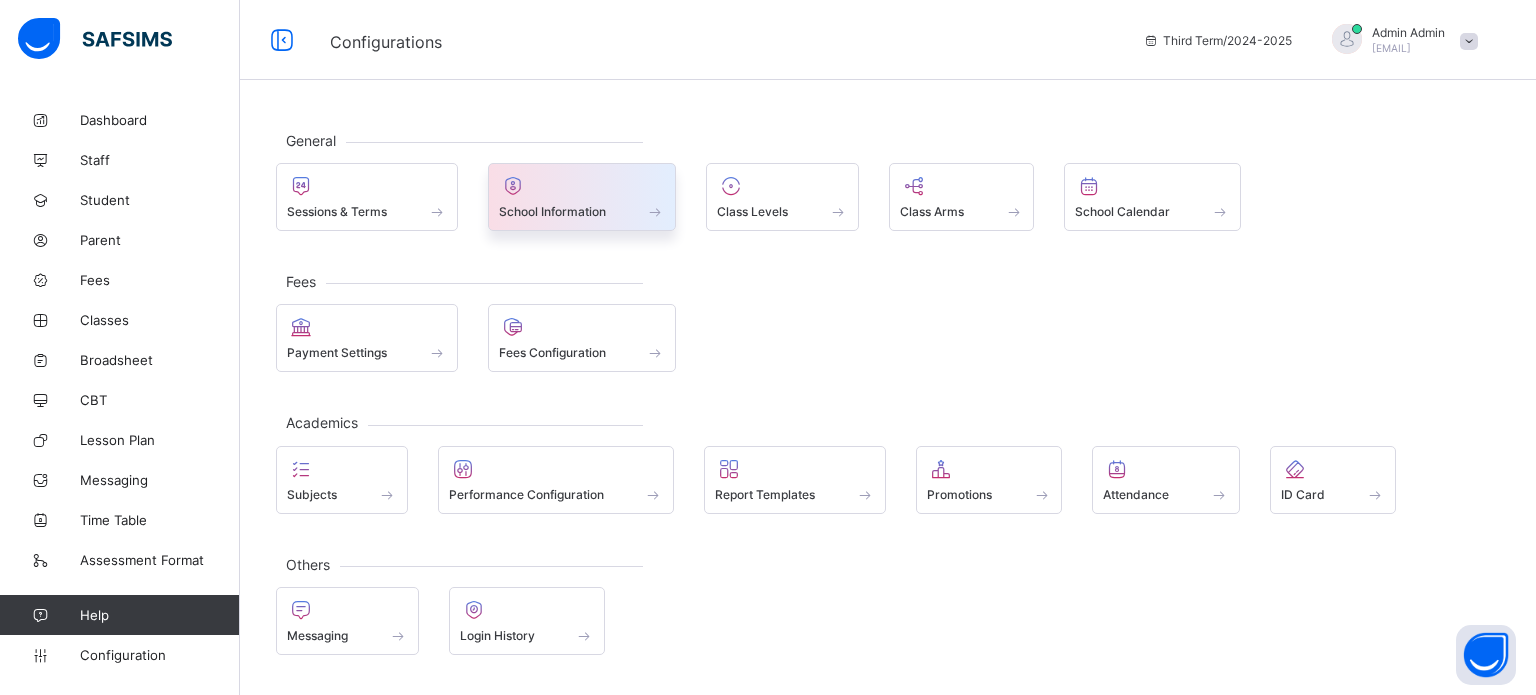 click on "School Information" at bounding box center [552, 211] 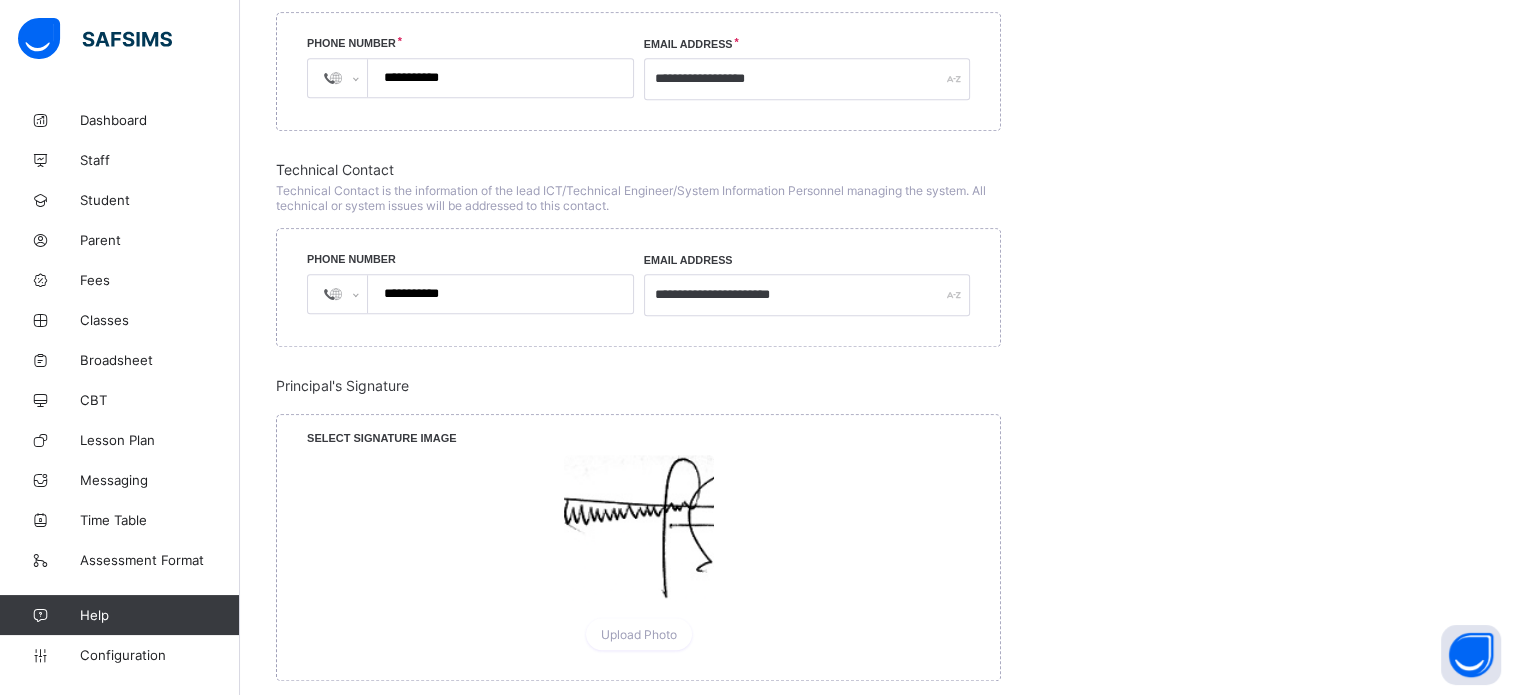 scroll, scrollTop: 1678, scrollLeft: 0, axis: vertical 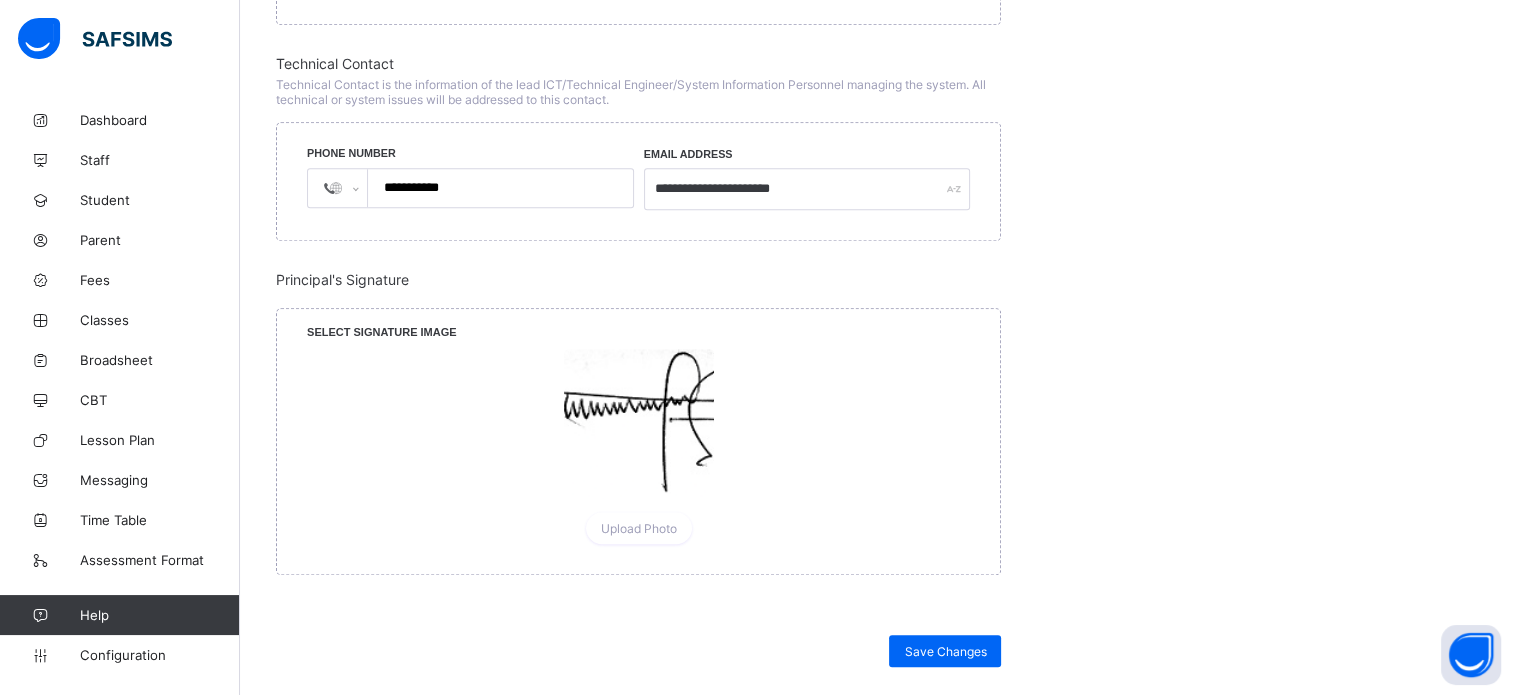 click at bounding box center [639, 424] 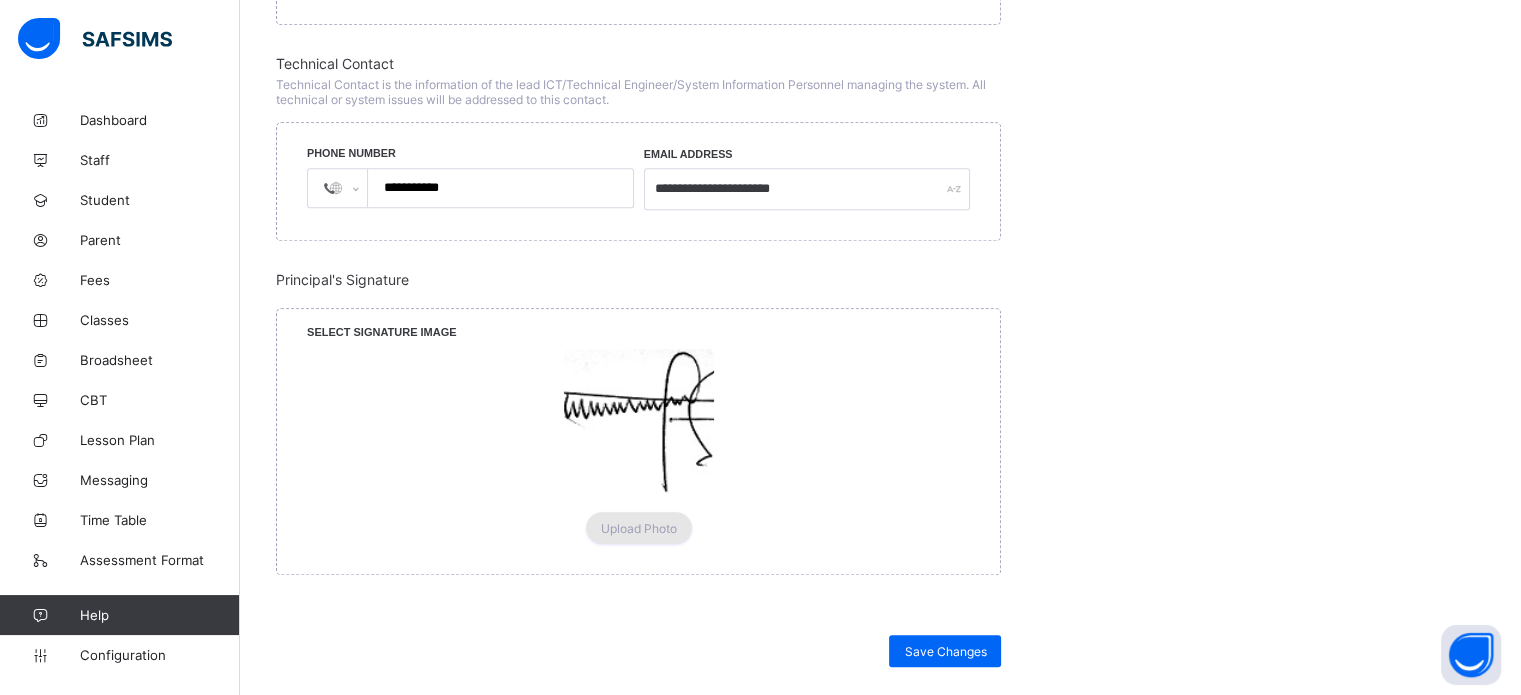 click on "Upload Photo" at bounding box center (639, 528) 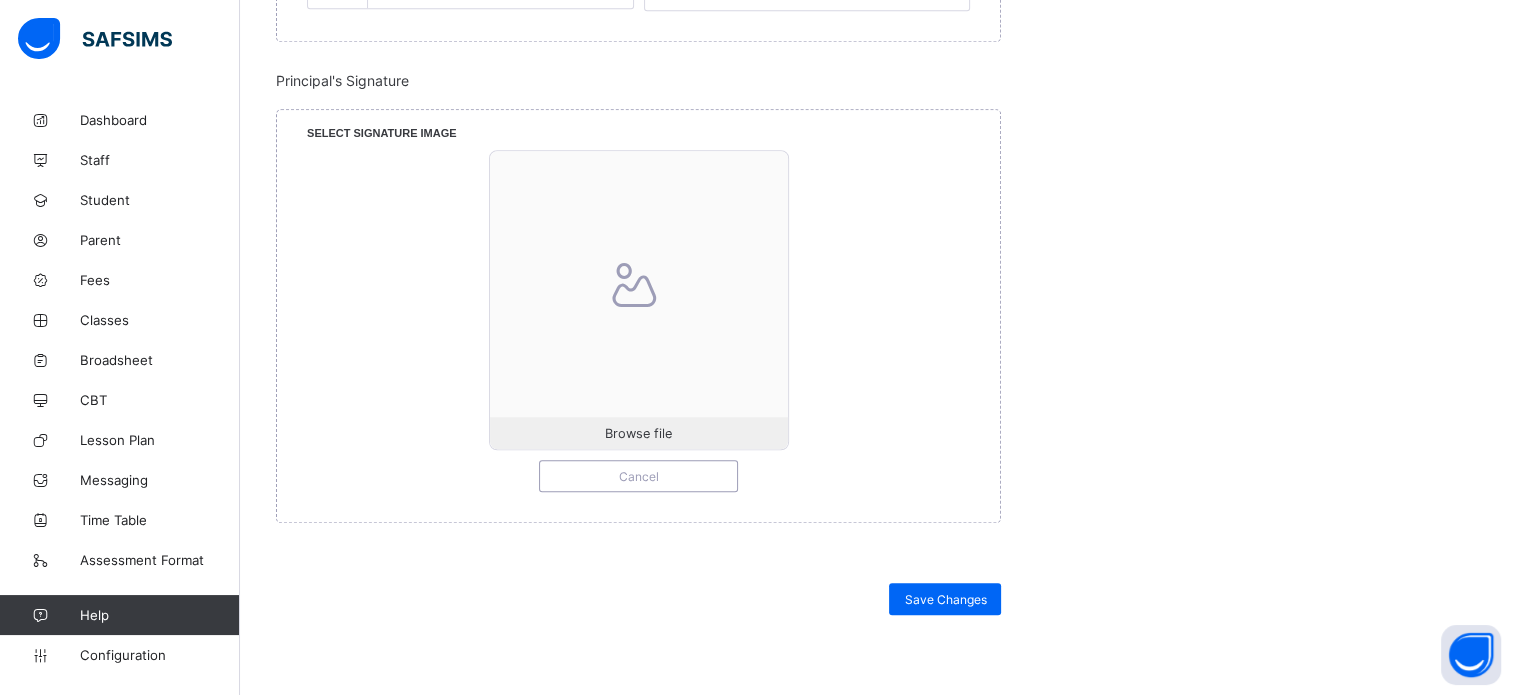 scroll, scrollTop: 1878, scrollLeft: 0, axis: vertical 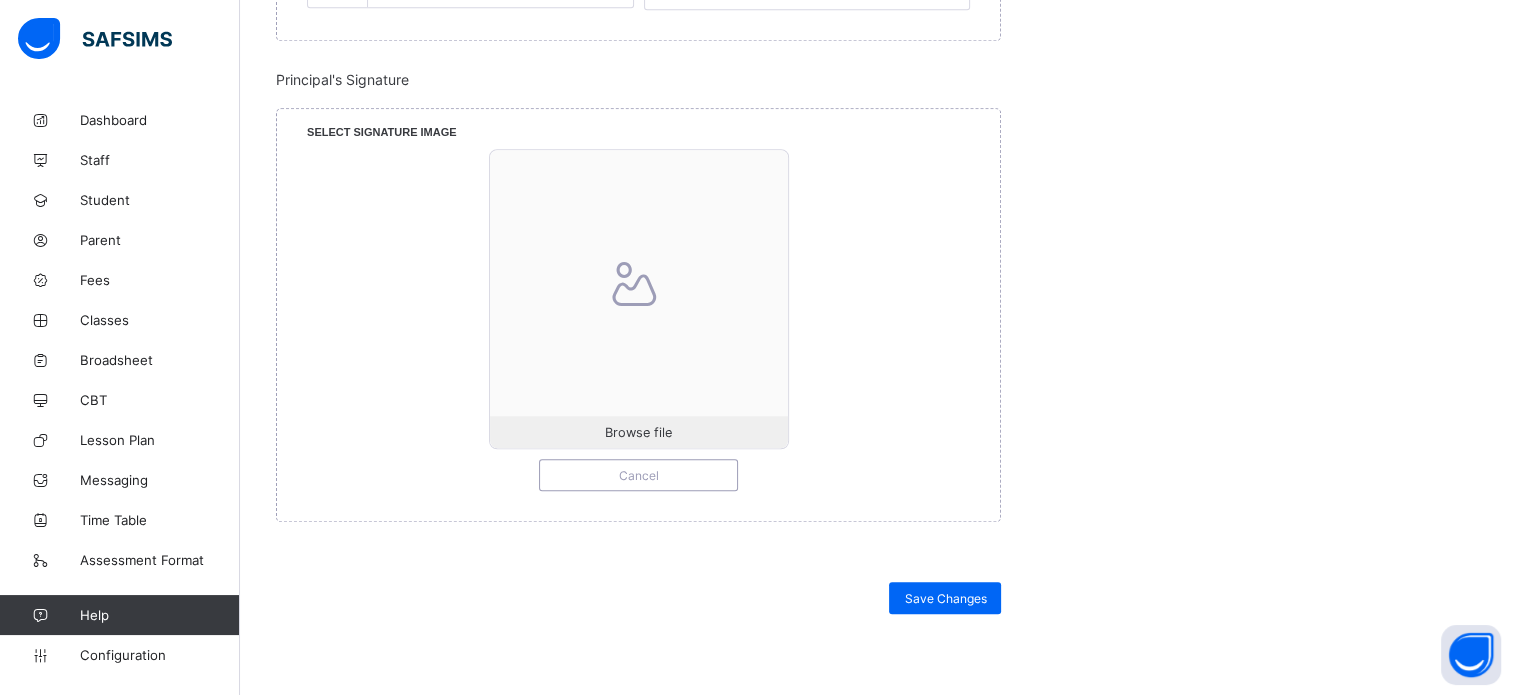 click on "Cancel" at bounding box center (638, 475) 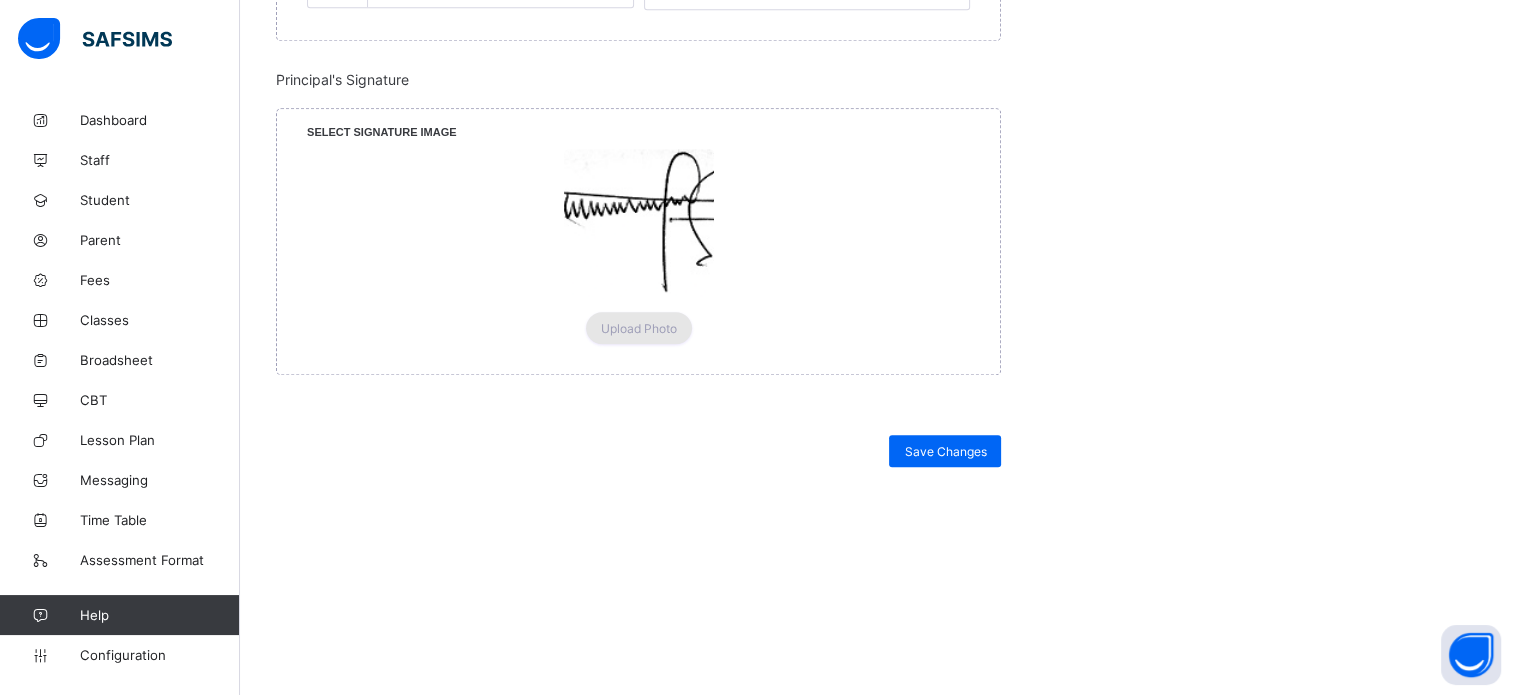 click on "Upload Photo" at bounding box center (639, 328) 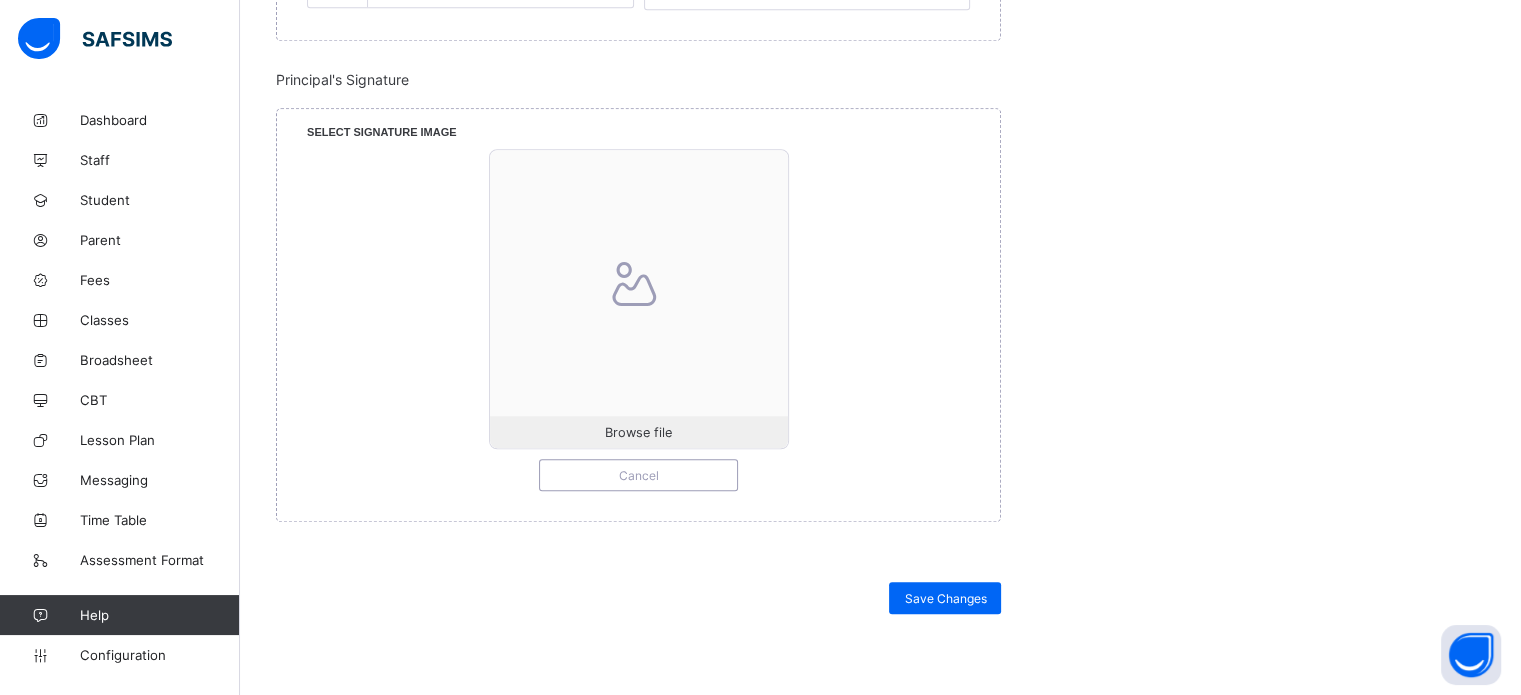 click at bounding box center [634, 283] 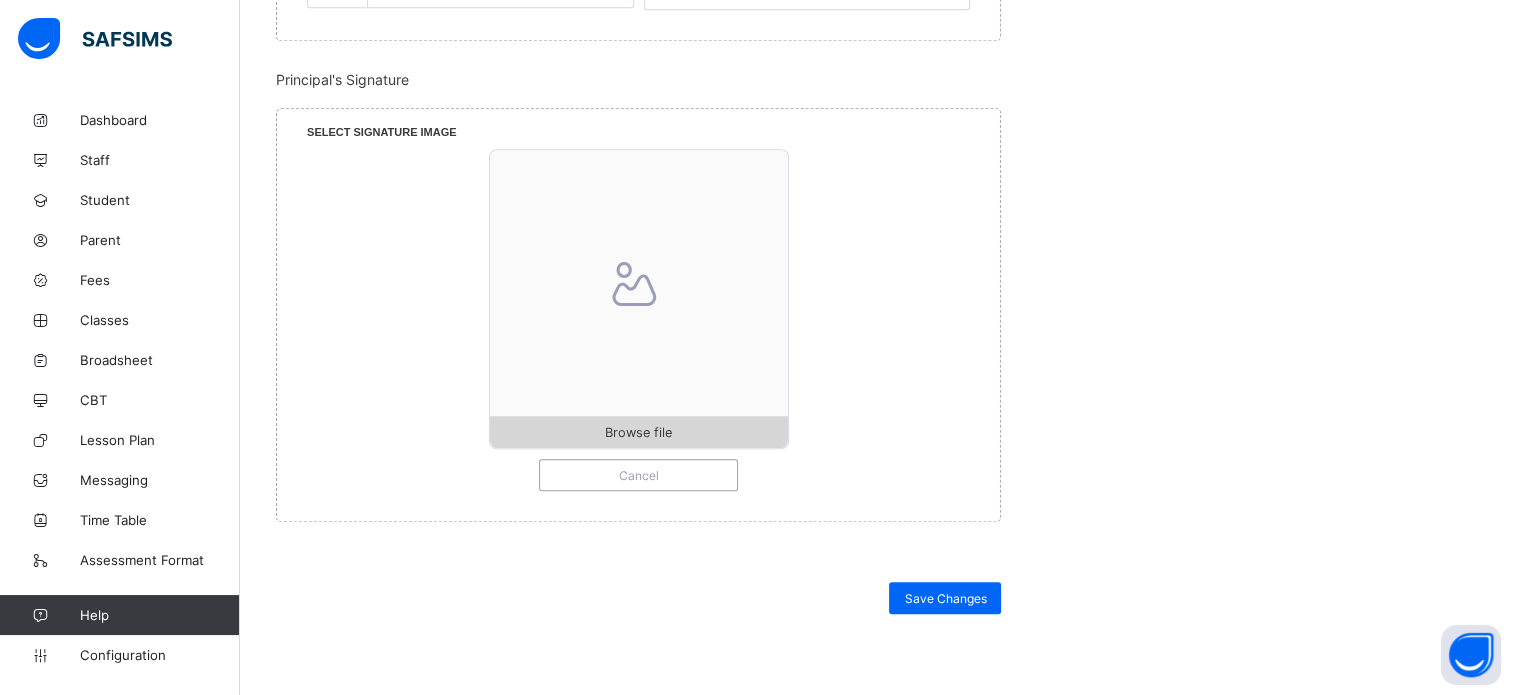 click on "Browse file" at bounding box center (639, 432) 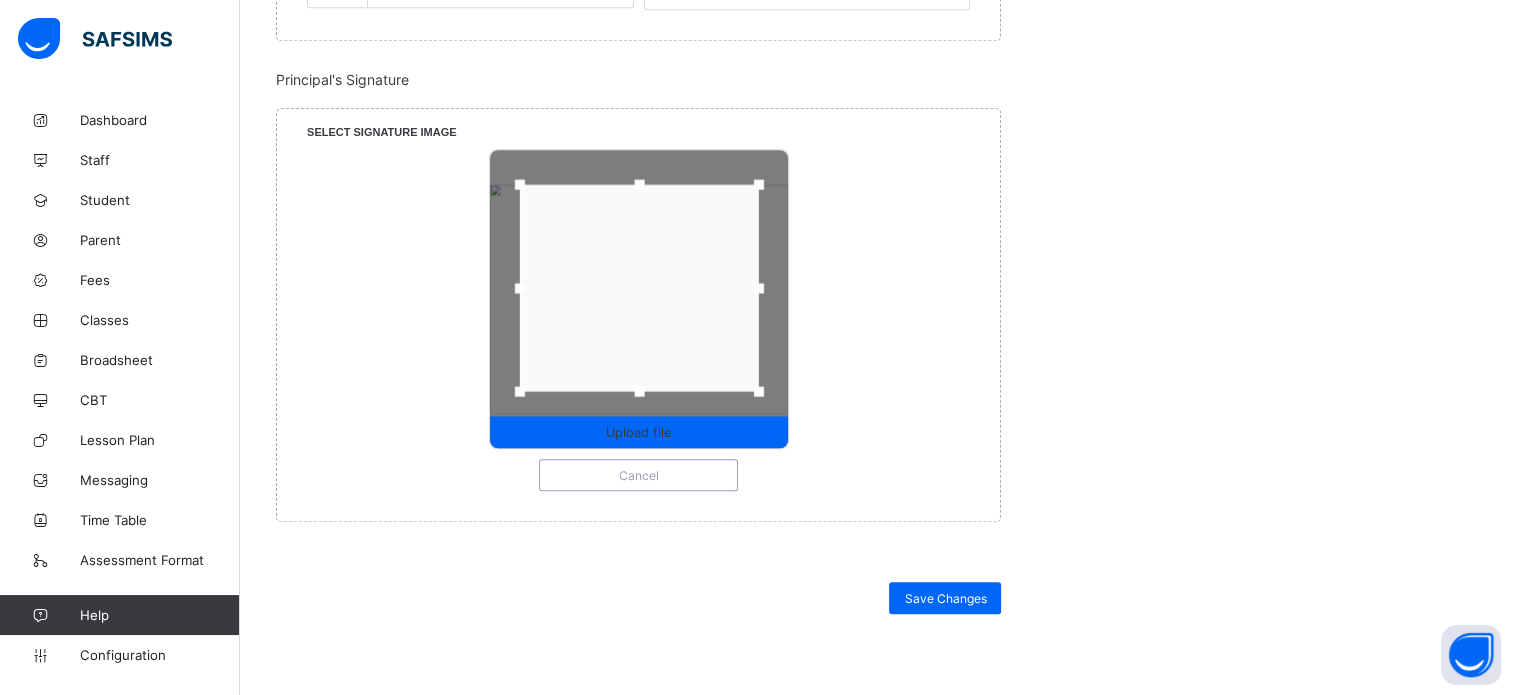 drag, startPoint x: 648, startPoint y: 207, endPoint x: 648, endPoint y: 180, distance: 27 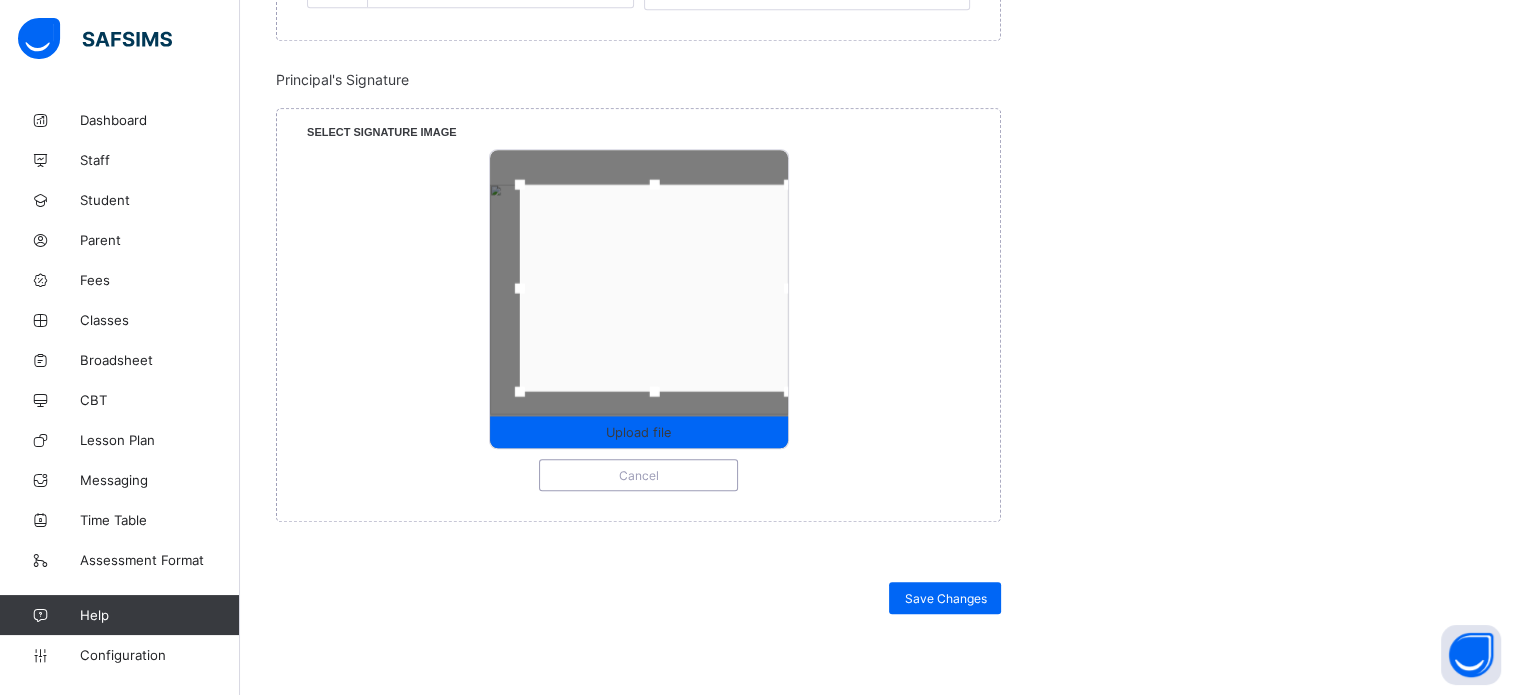 drag, startPoint x: 765, startPoint y: 285, endPoint x: 904, endPoint y: 283, distance: 139.01439 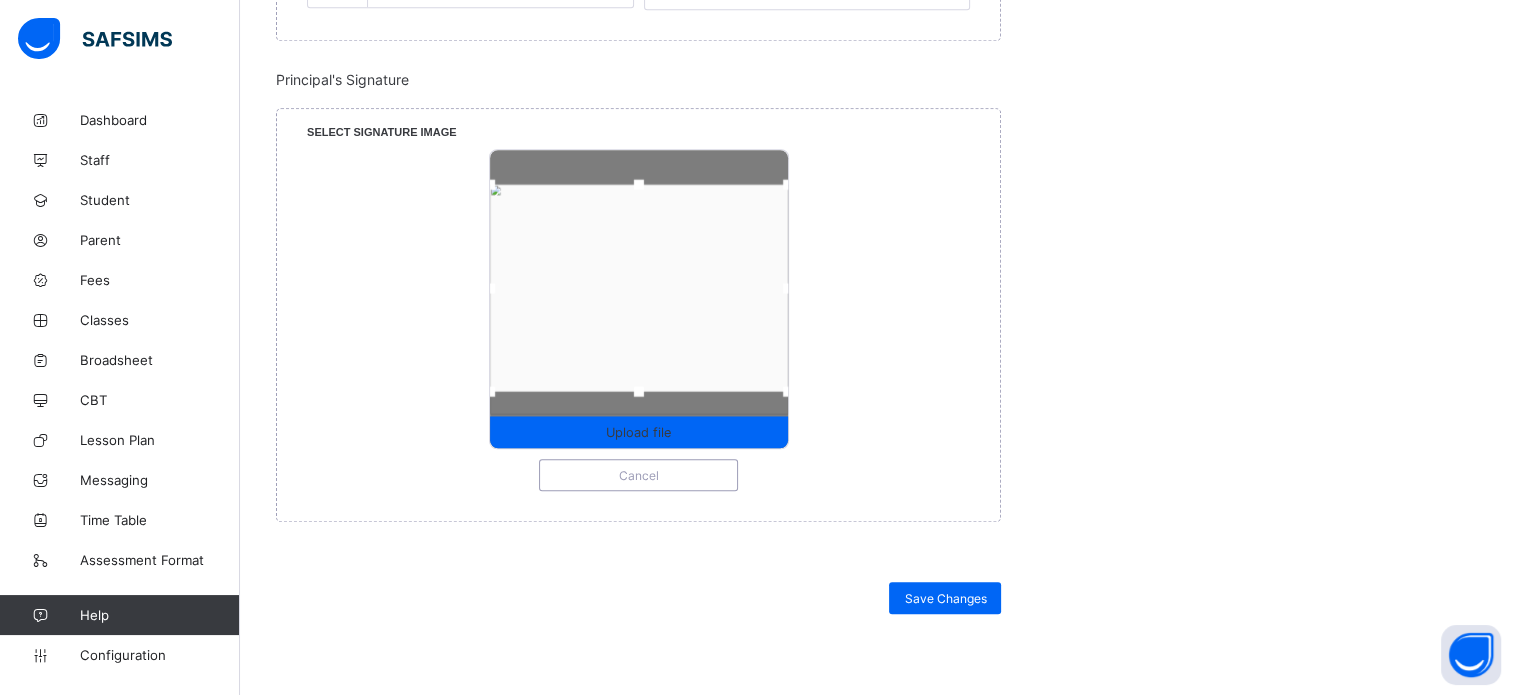 drag, startPoint x: 492, startPoint y: 291, endPoint x: 436, endPoint y: 299, distance: 56.568542 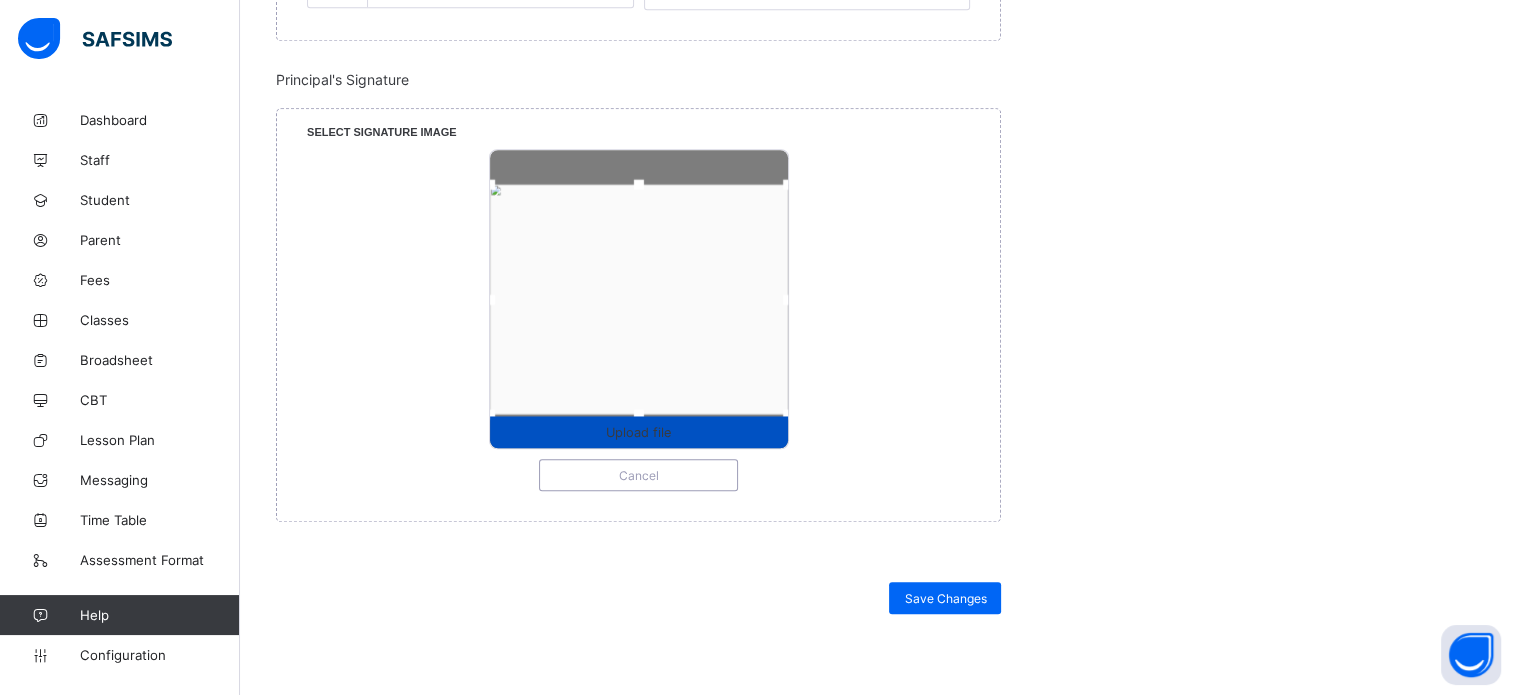 drag, startPoint x: 628, startPoint y: 391, endPoint x: 636, endPoint y: 423, distance: 32.984844 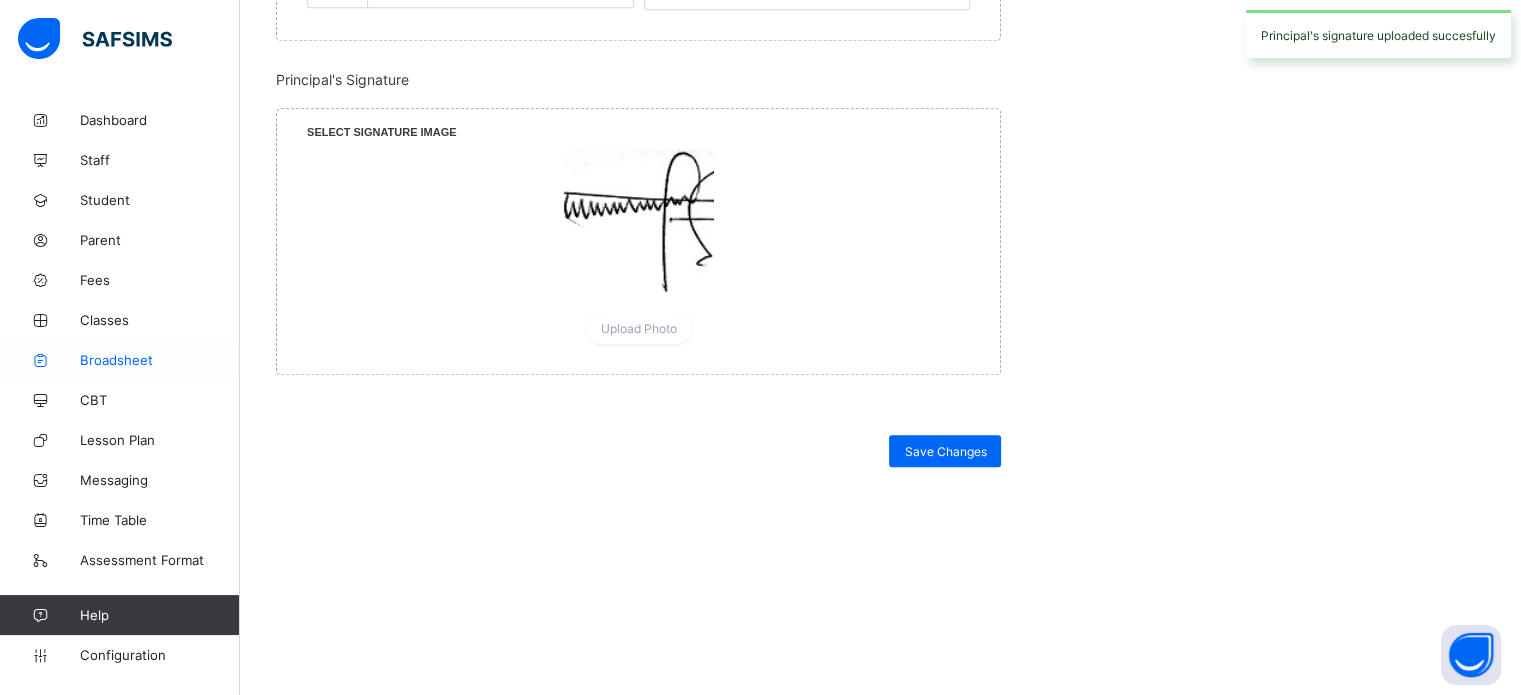 click on "Broadsheet" at bounding box center [160, 360] 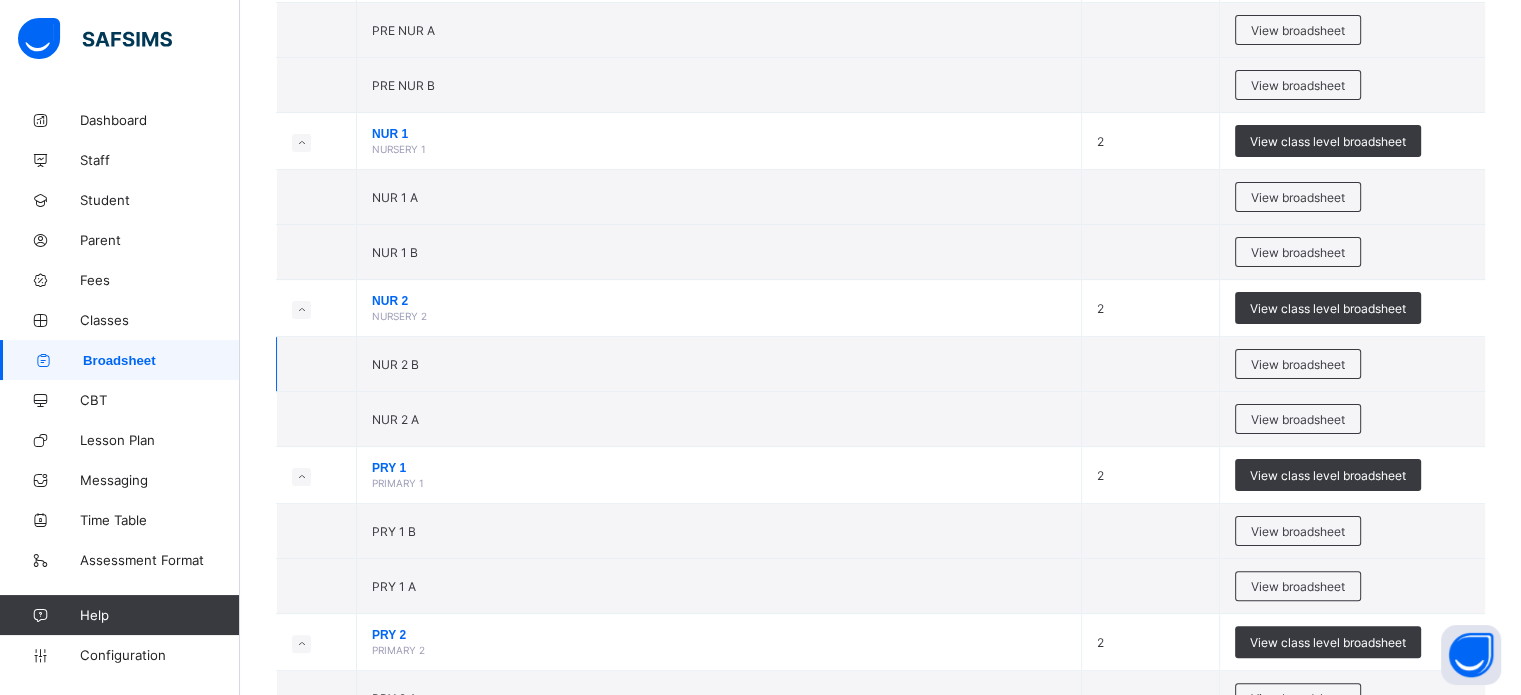 scroll, scrollTop: 300, scrollLeft: 0, axis: vertical 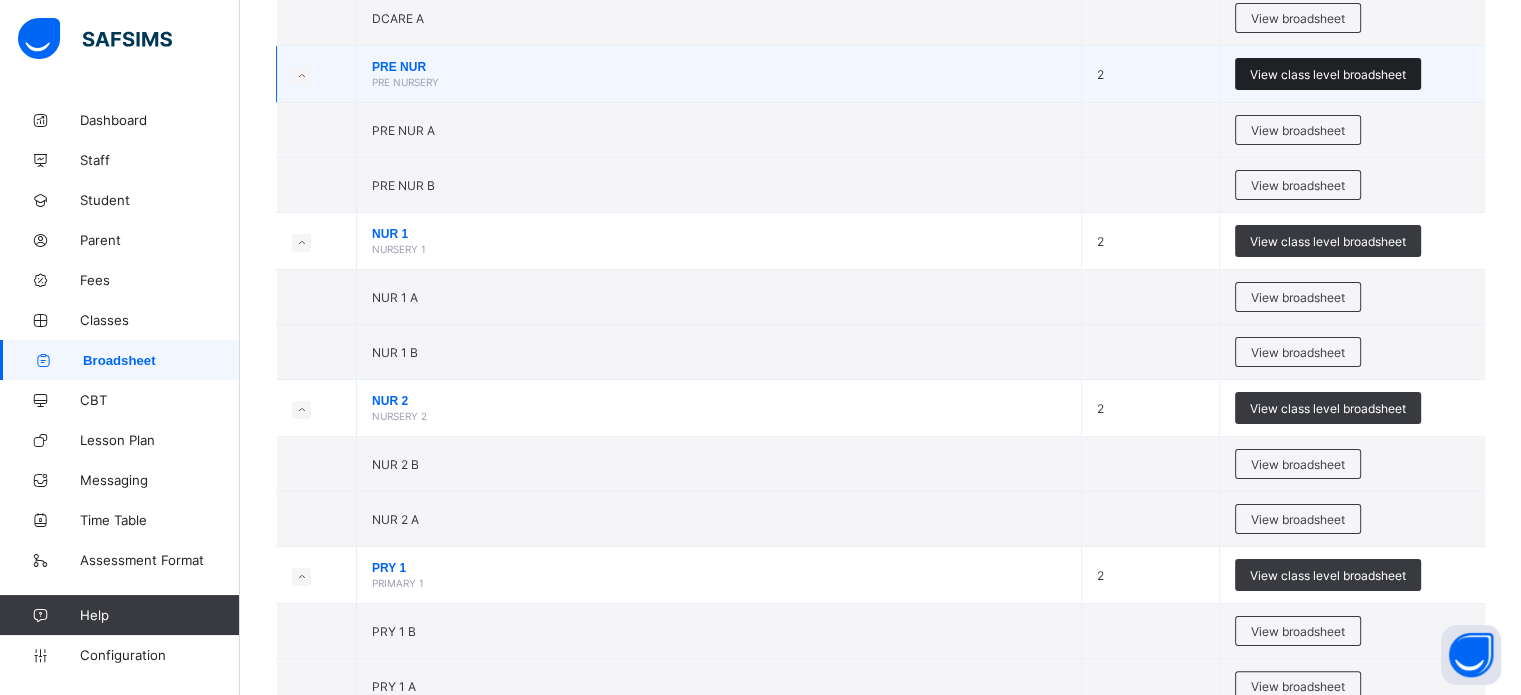 click on "View class level broadsheet" at bounding box center (1328, 74) 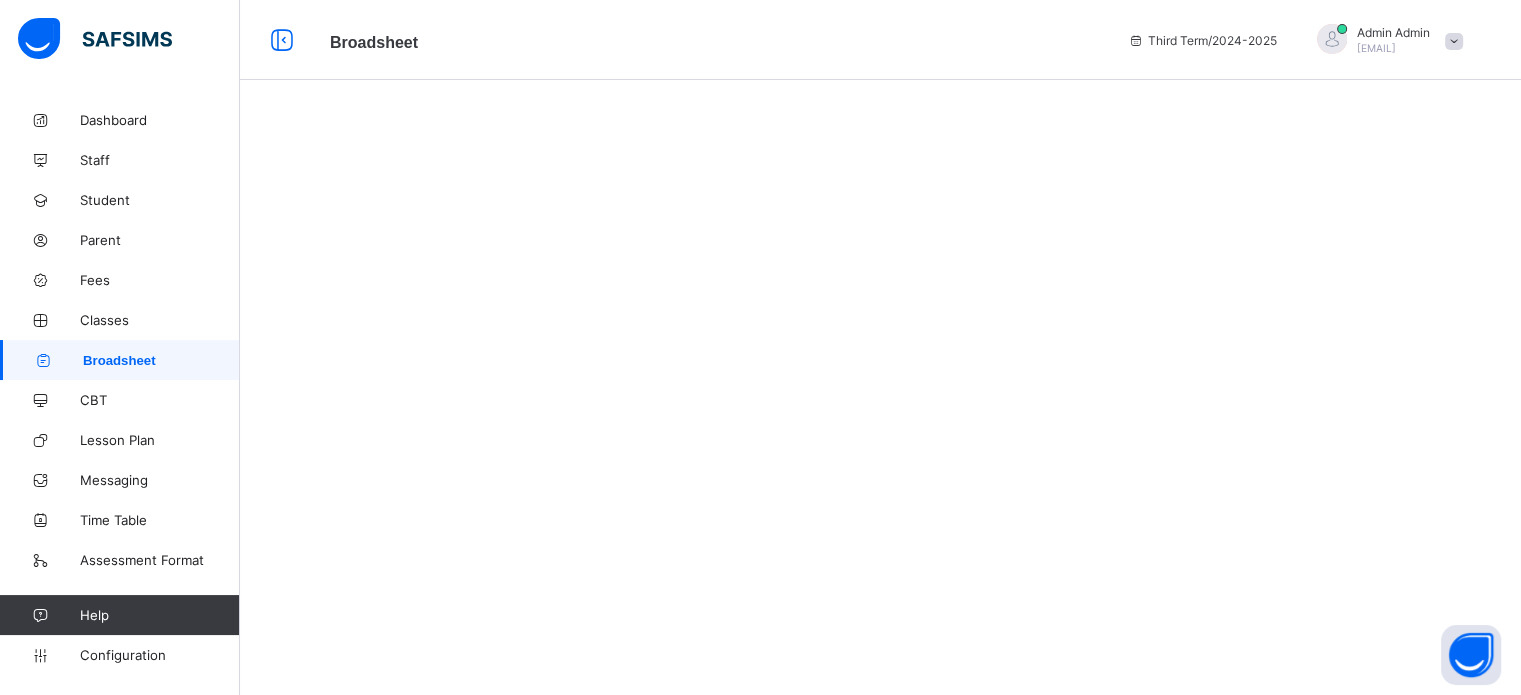 scroll, scrollTop: 0, scrollLeft: 0, axis: both 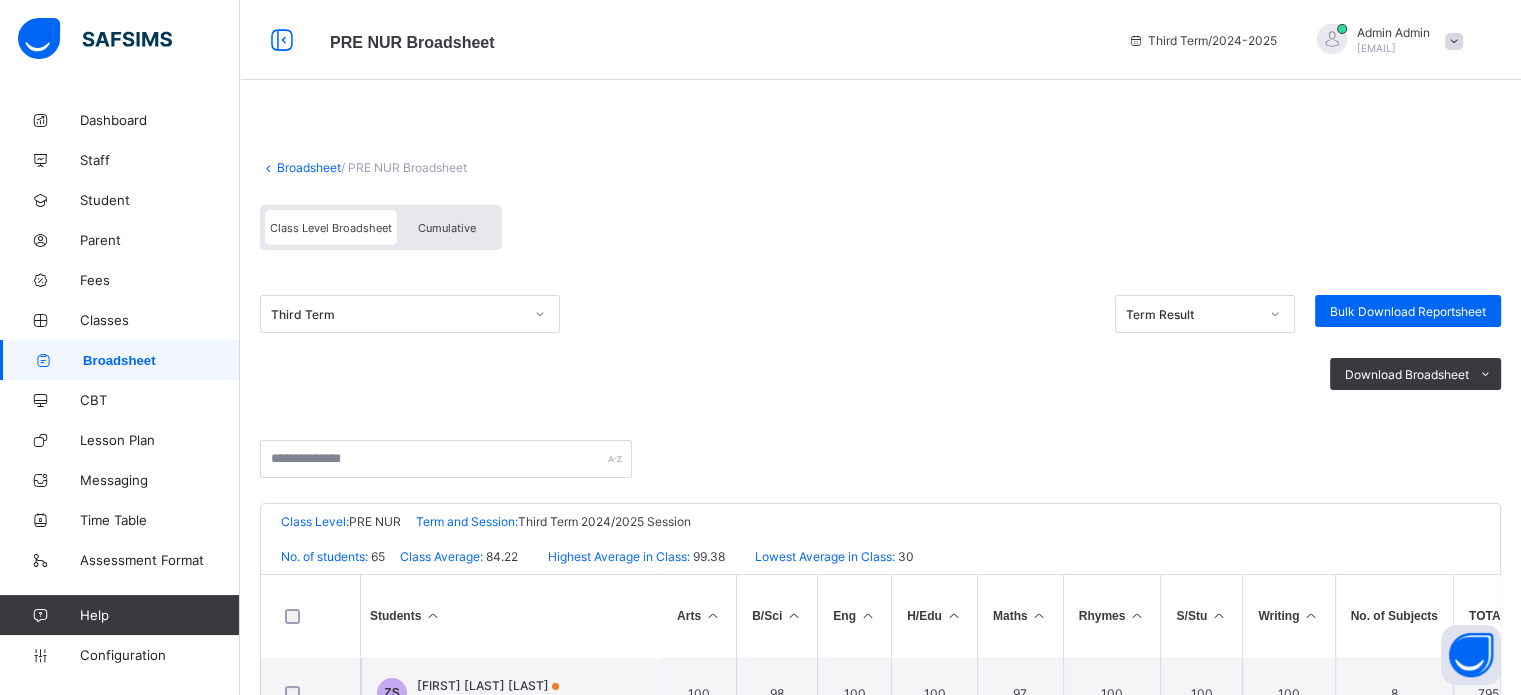 click on "Cumulative" at bounding box center [447, 227] 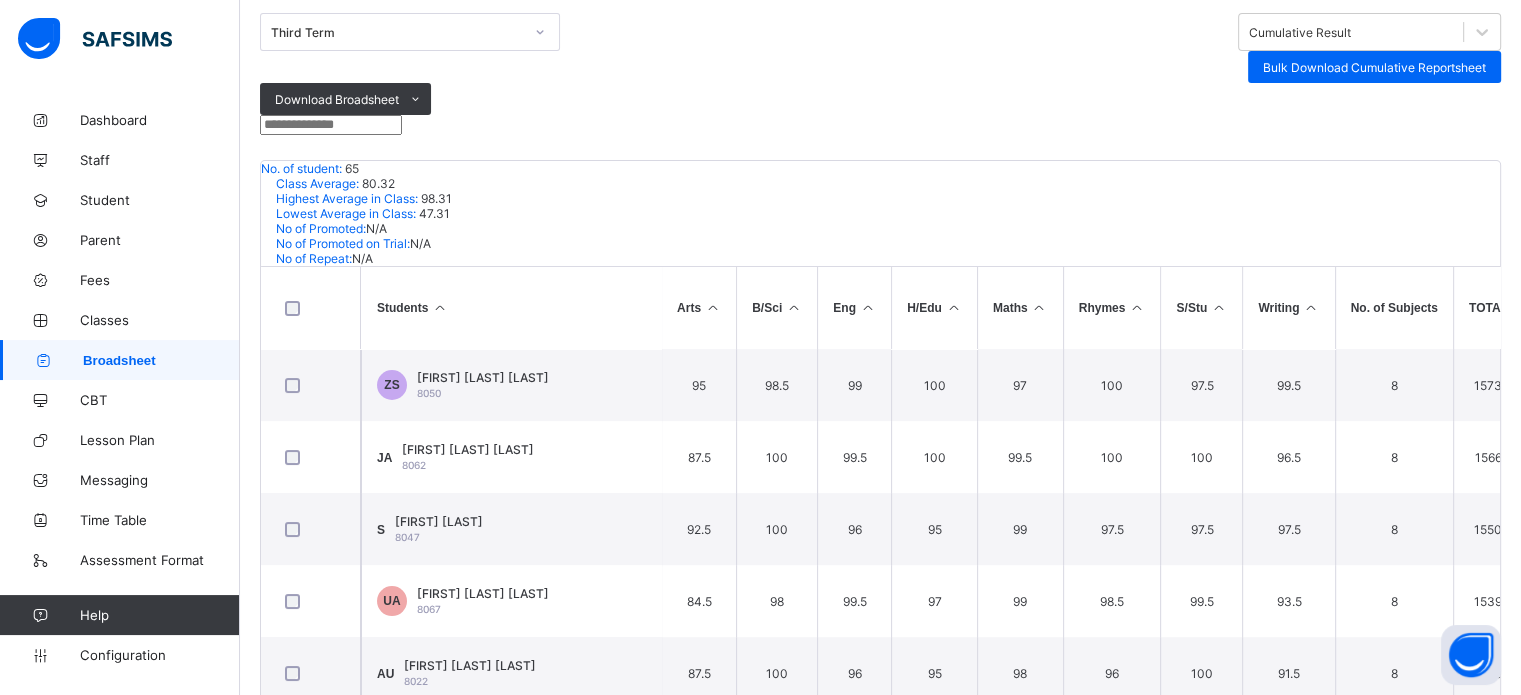 scroll, scrollTop: 170, scrollLeft: 0, axis: vertical 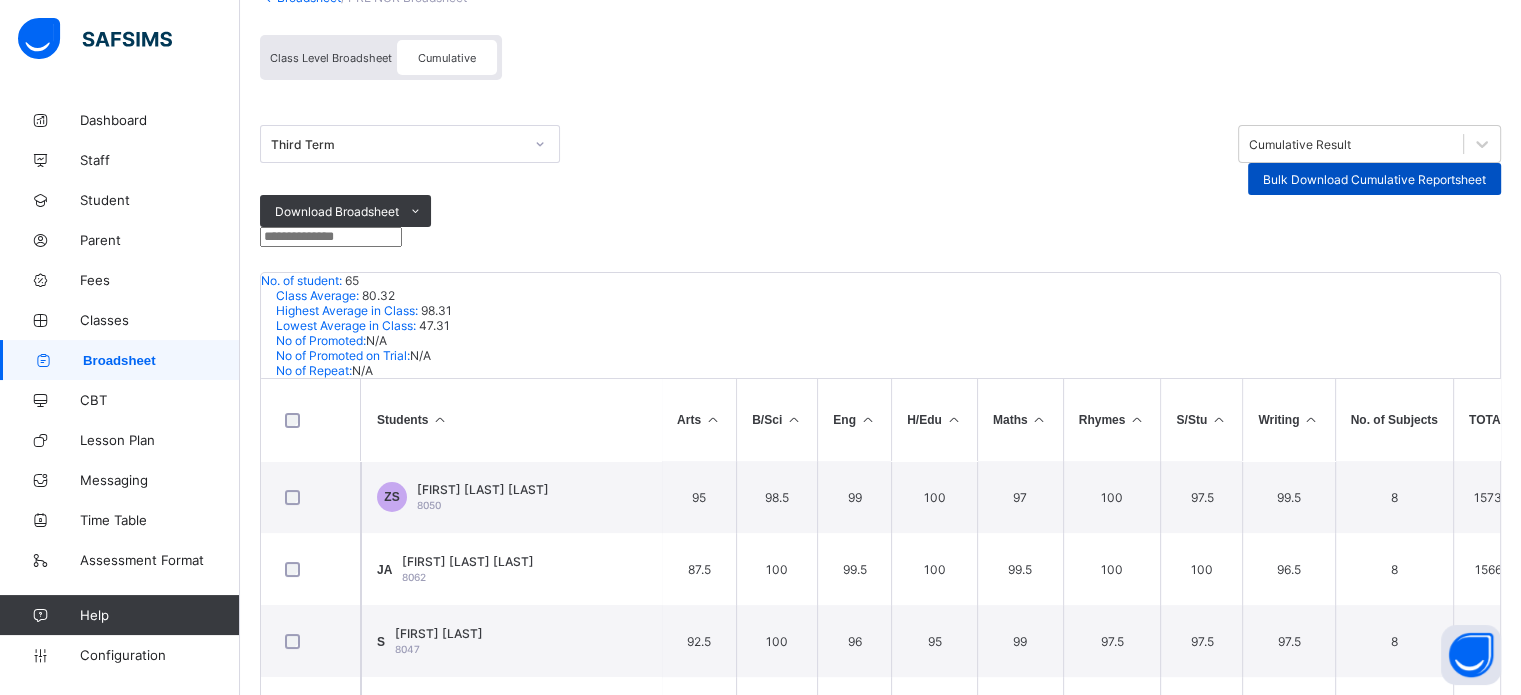 click on "Bulk Download Cumulative Reportsheet" at bounding box center (1374, 179) 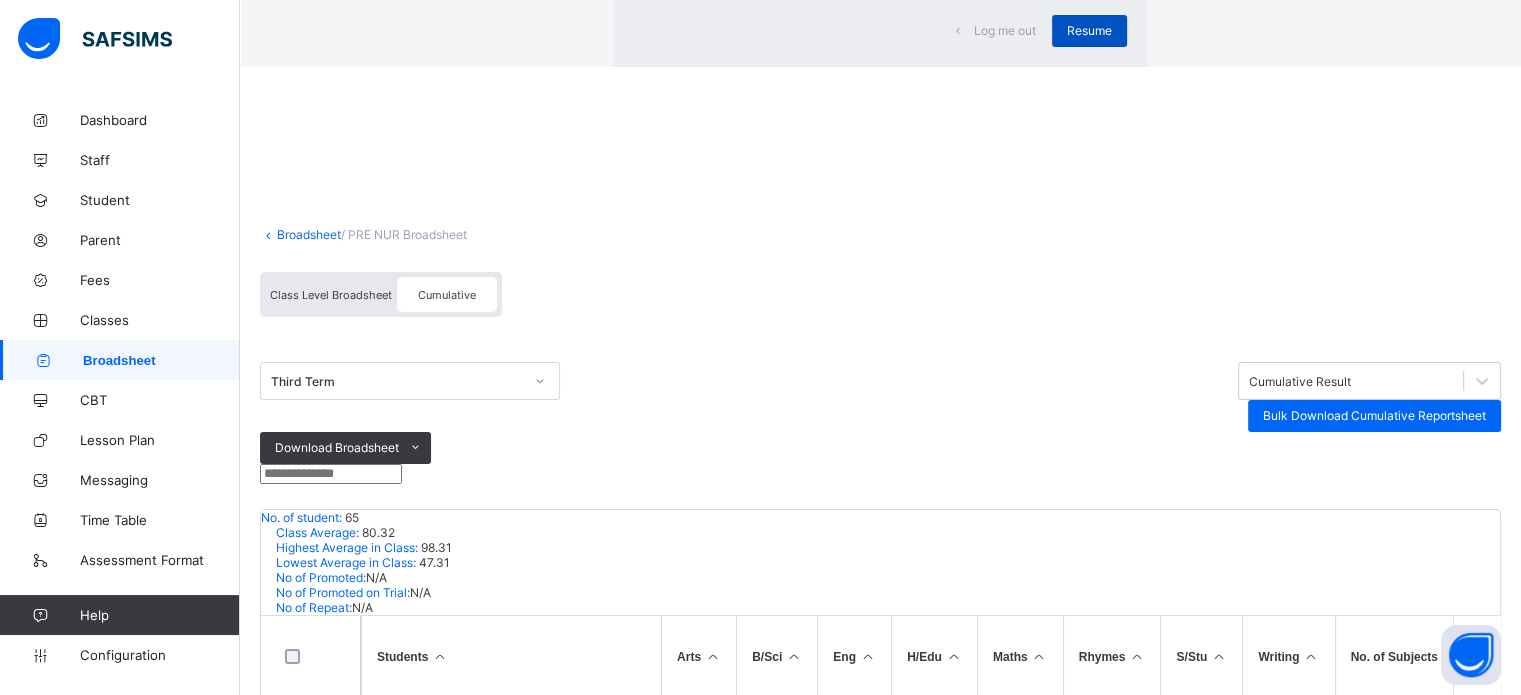 click on "Resume" at bounding box center (1089, 30) 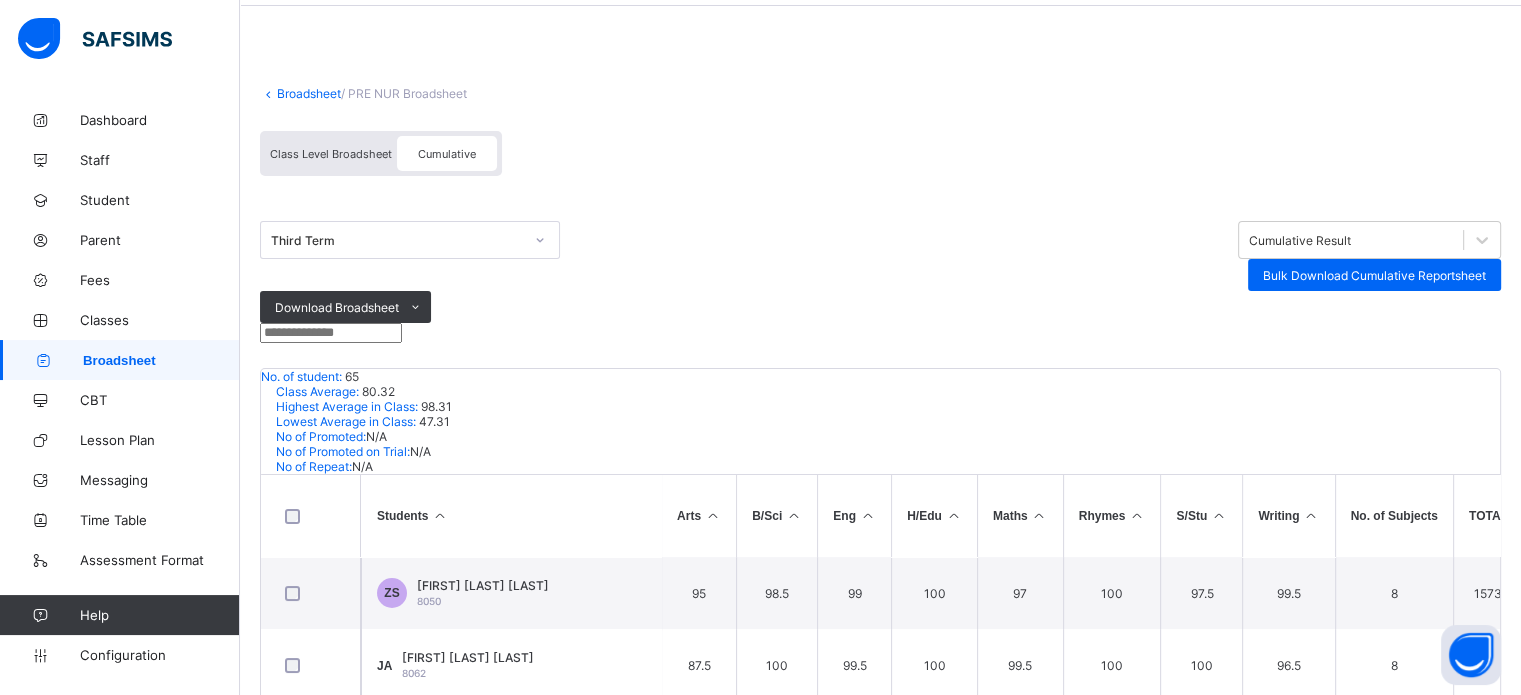 scroll, scrollTop: 0, scrollLeft: 0, axis: both 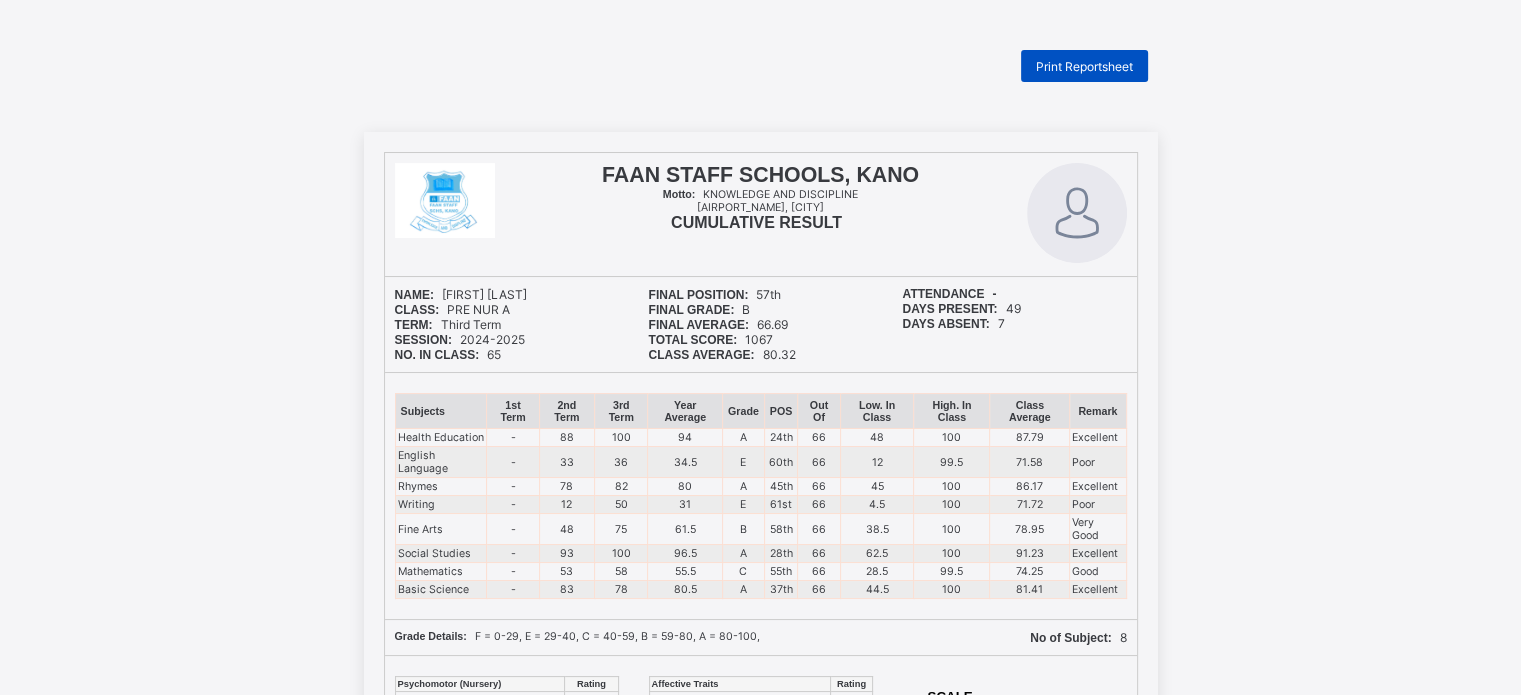 click on "Print Reportsheet" at bounding box center (1084, 66) 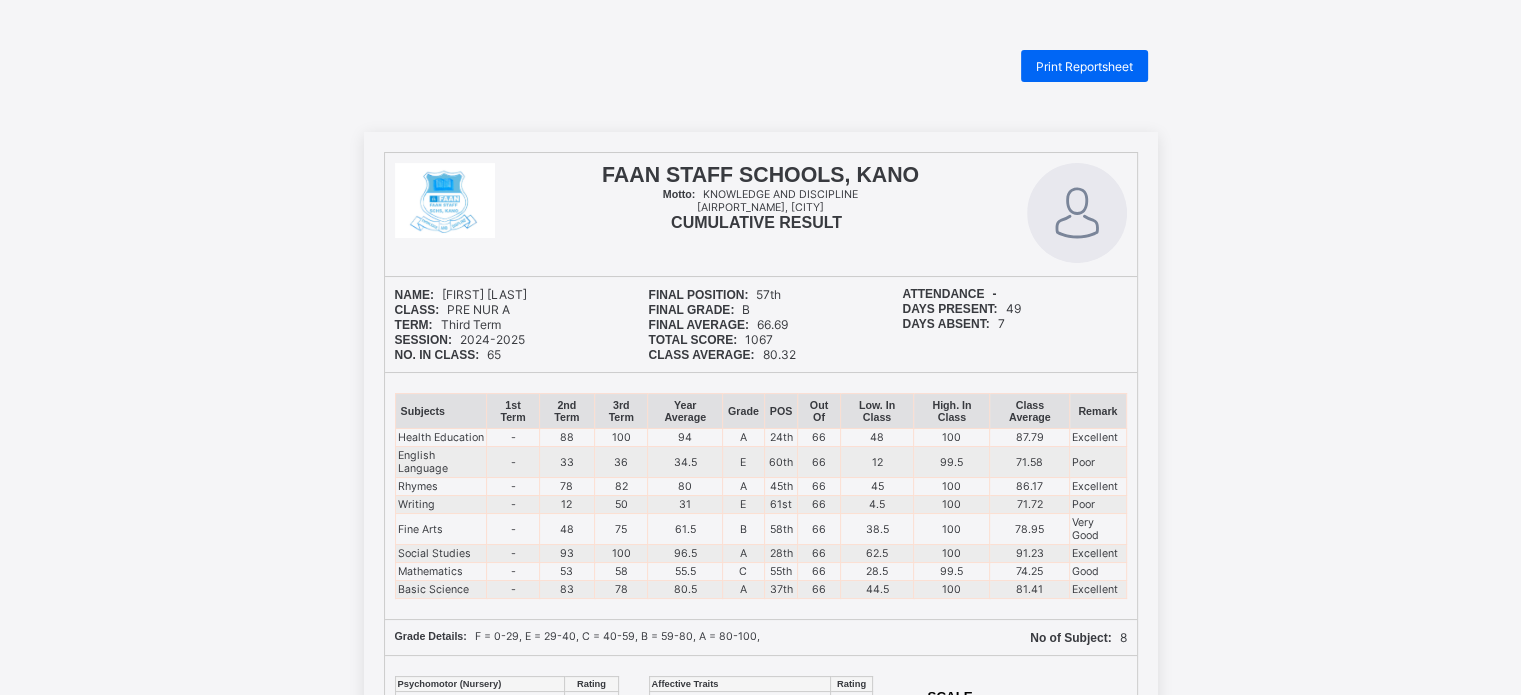 click on "Print Reportsheet" at bounding box center (1084, 66) 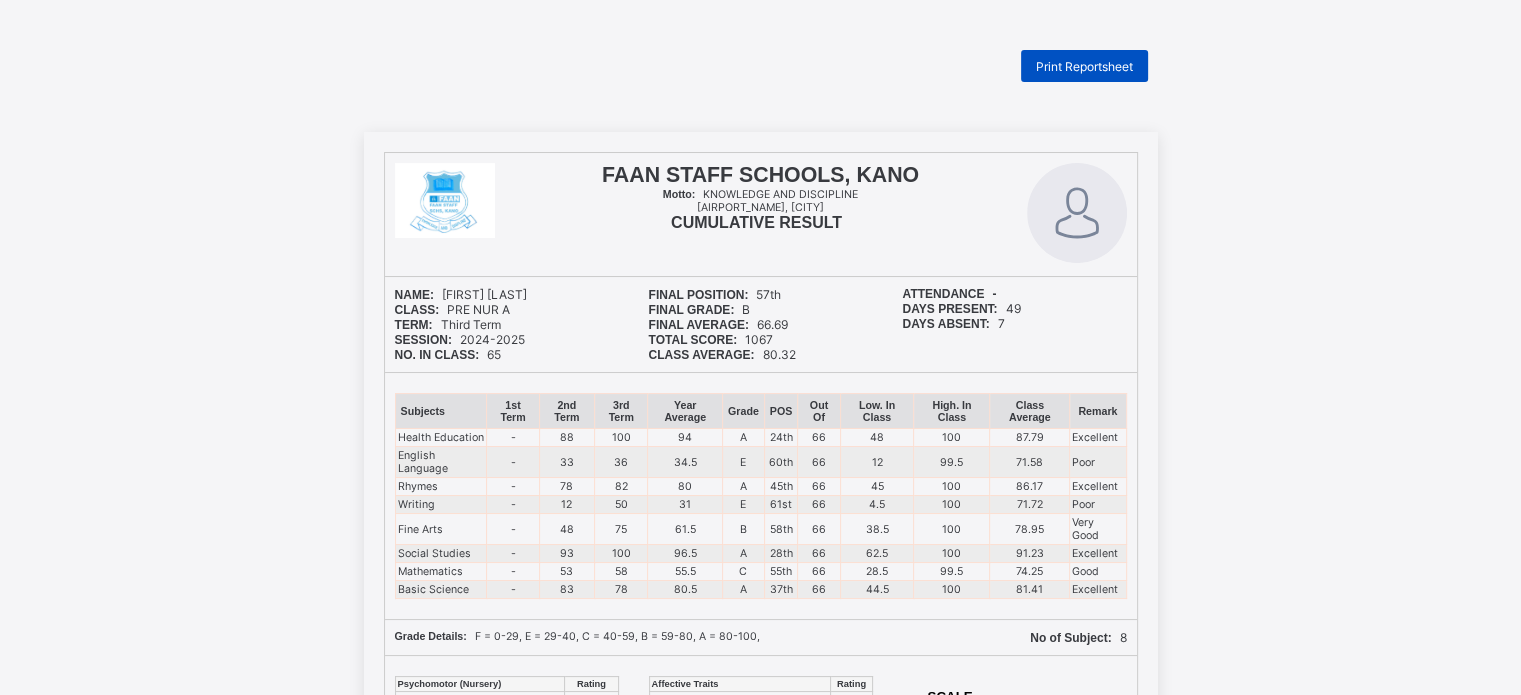 click on "Print Reportsheet" at bounding box center (1084, 66) 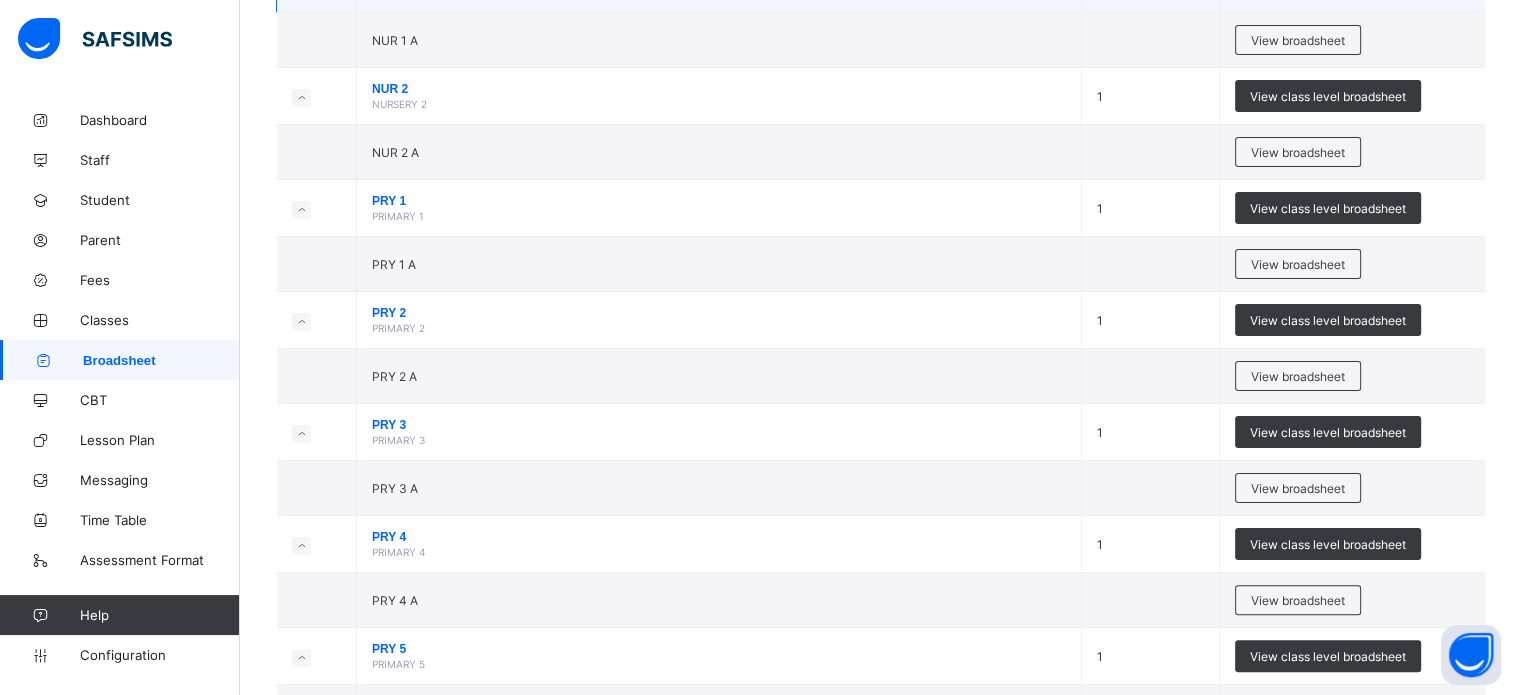 scroll, scrollTop: 400, scrollLeft: 0, axis: vertical 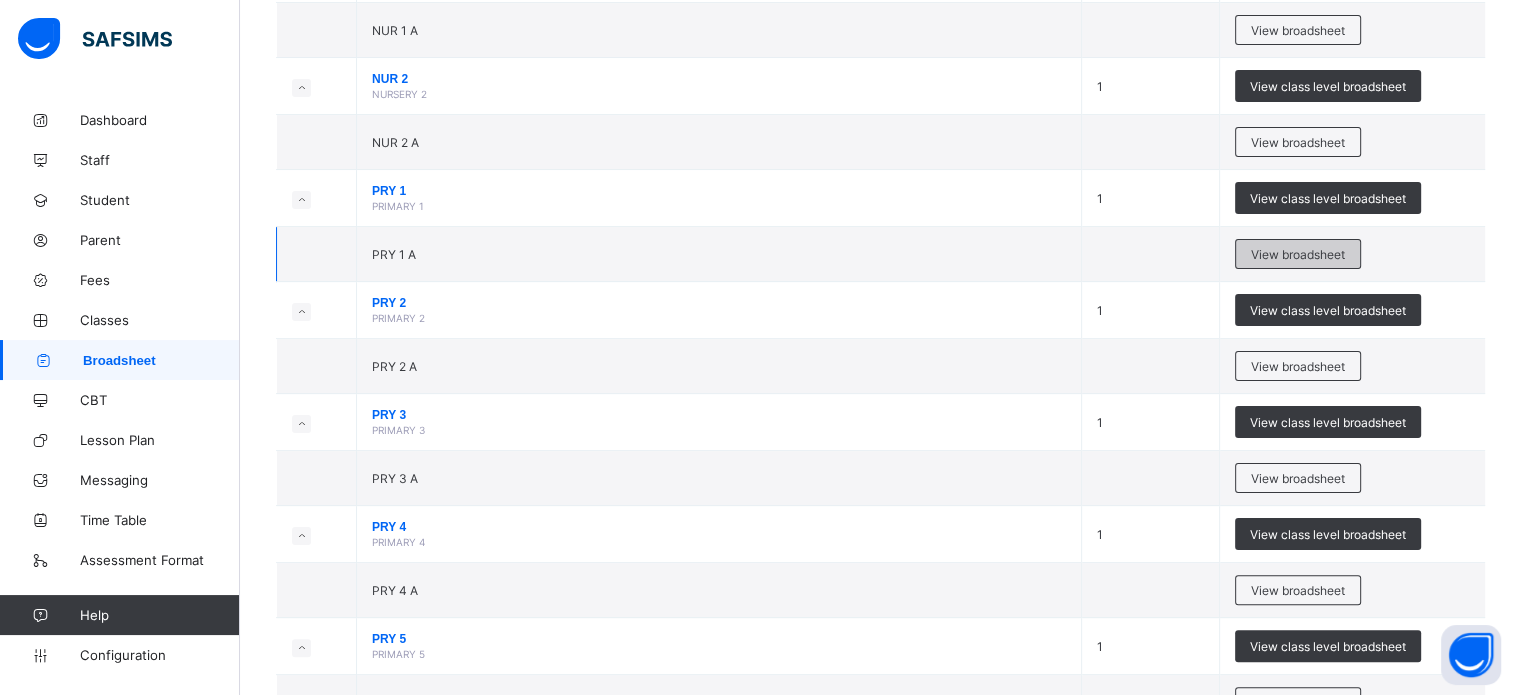 click on "View broadsheet" at bounding box center (1298, 254) 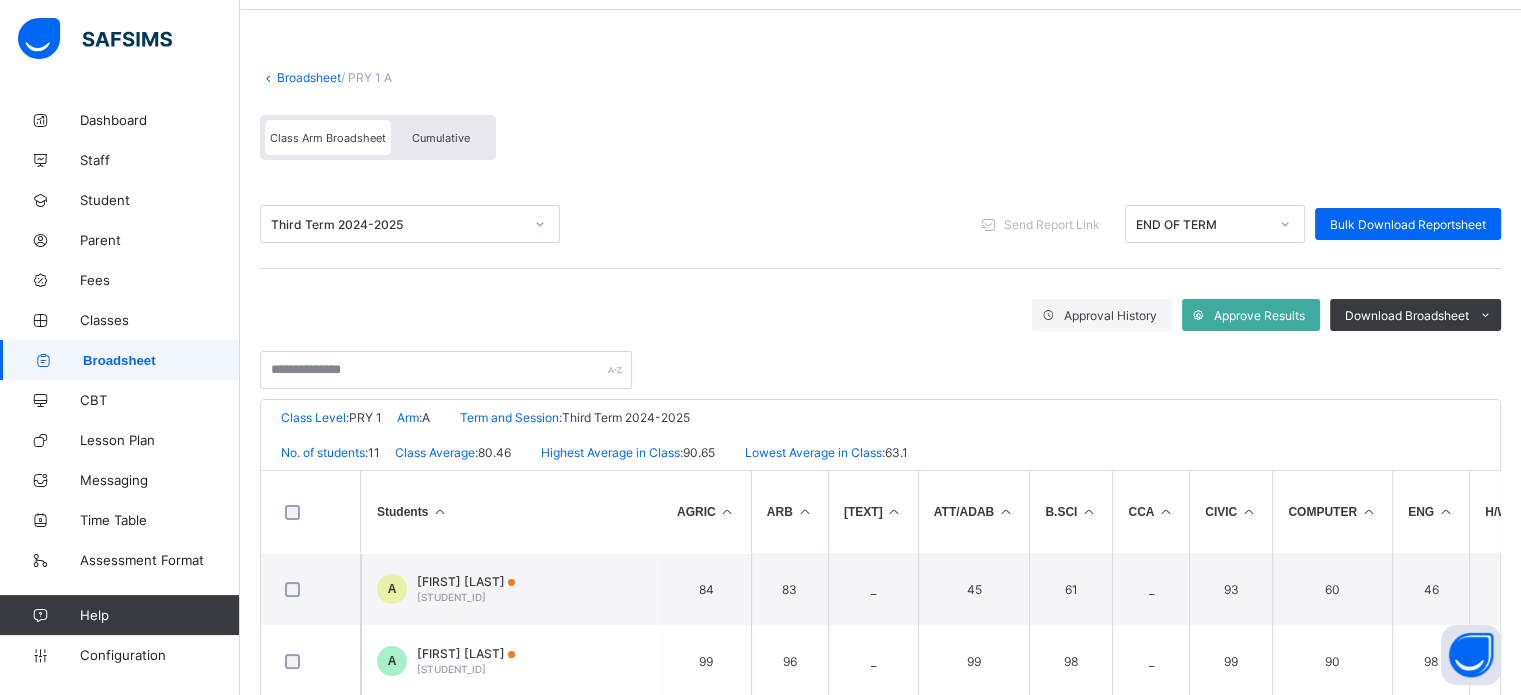 scroll, scrollTop: 100, scrollLeft: 0, axis: vertical 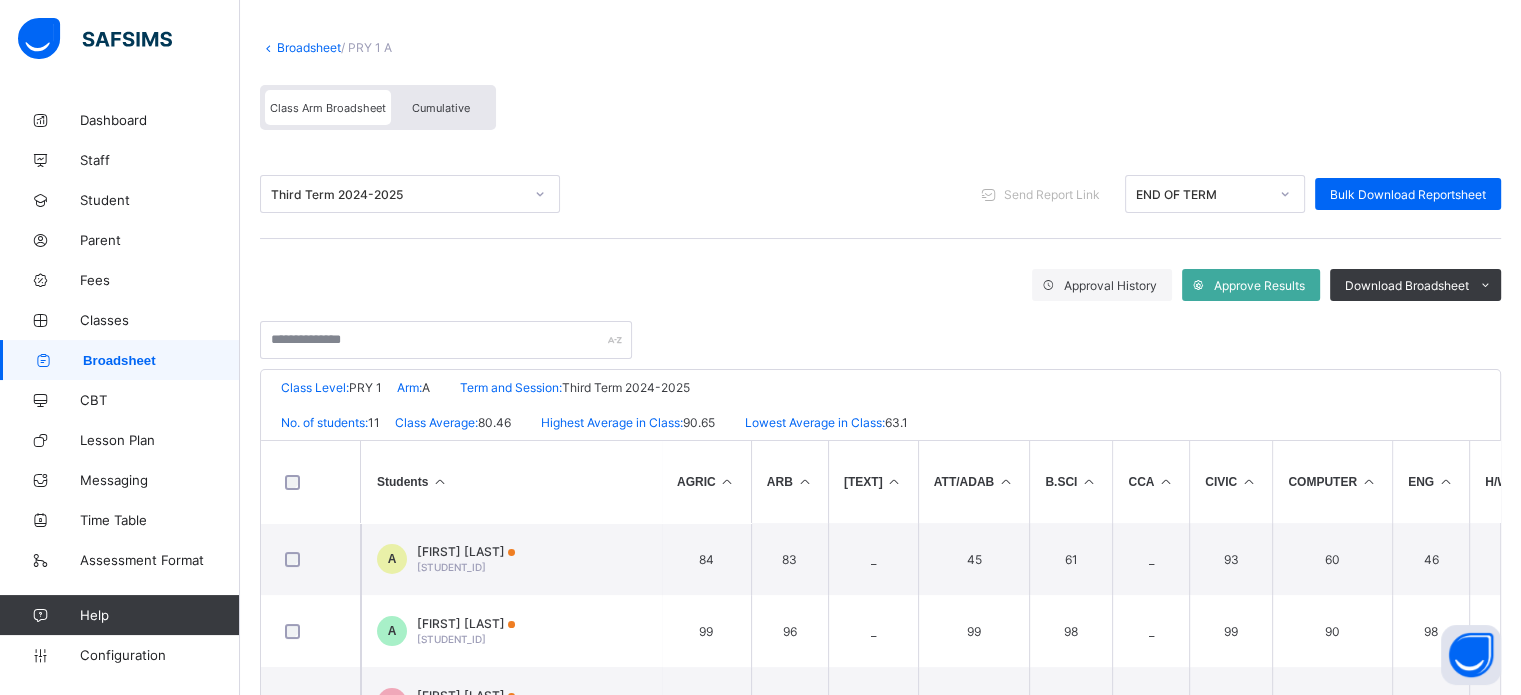 click on "Cumulative" at bounding box center (441, 108) 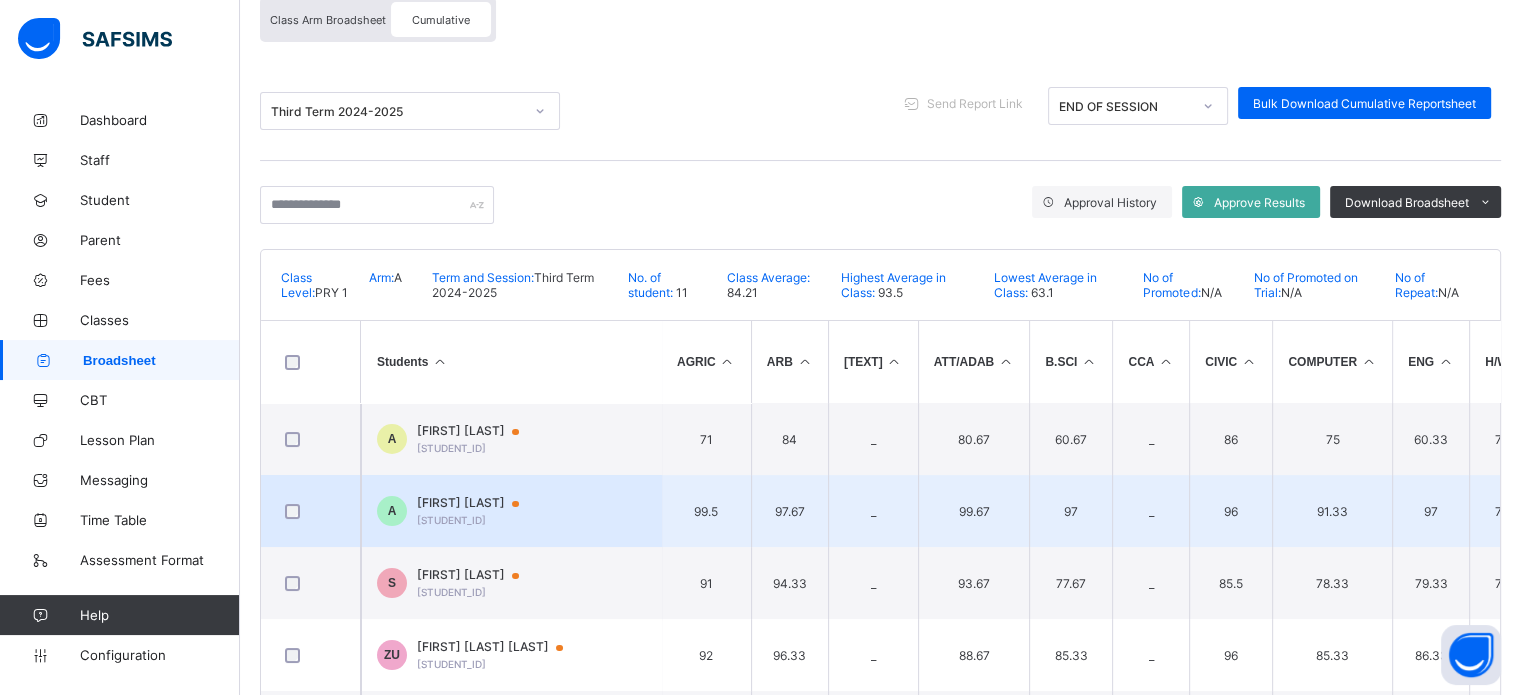scroll, scrollTop: 200, scrollLeft: 0, axis: vertical 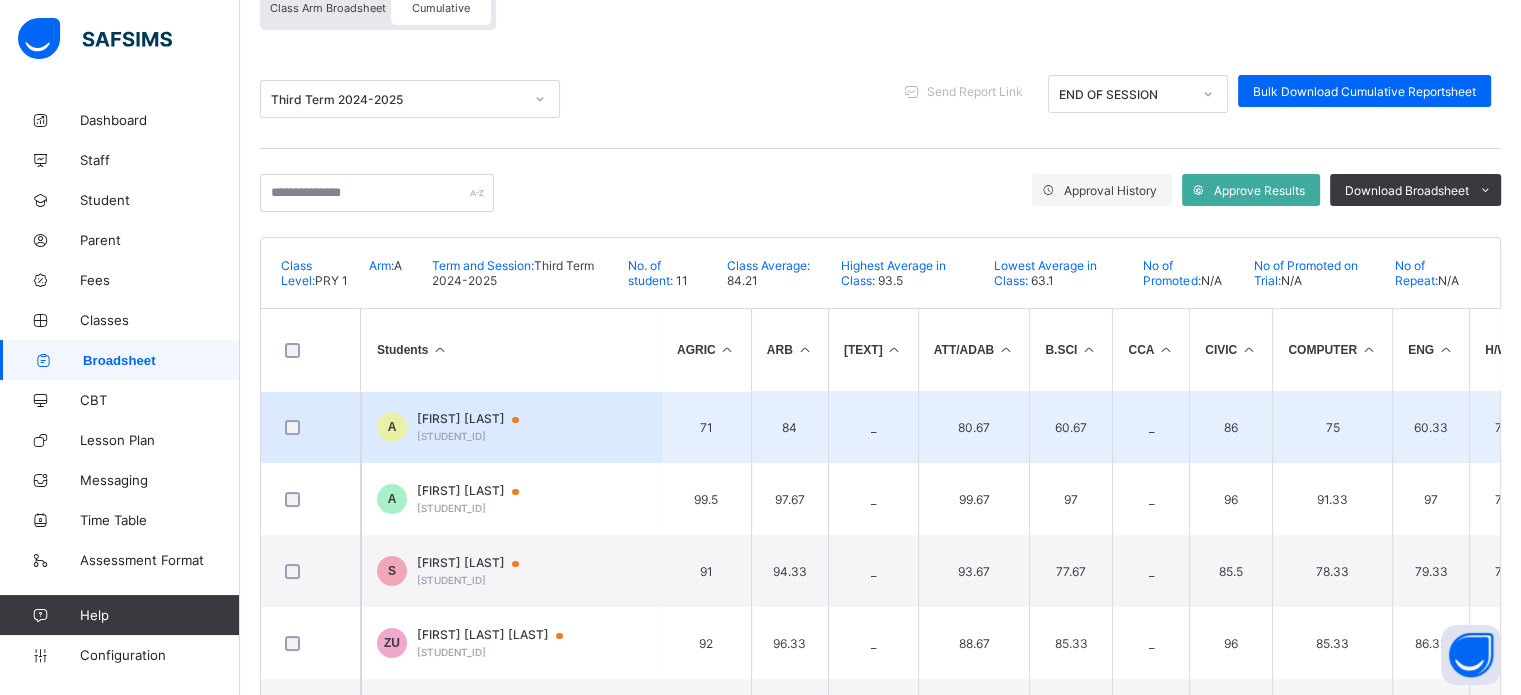 click on "[FIRST] [LAST]" at bounding box center (477, 419) 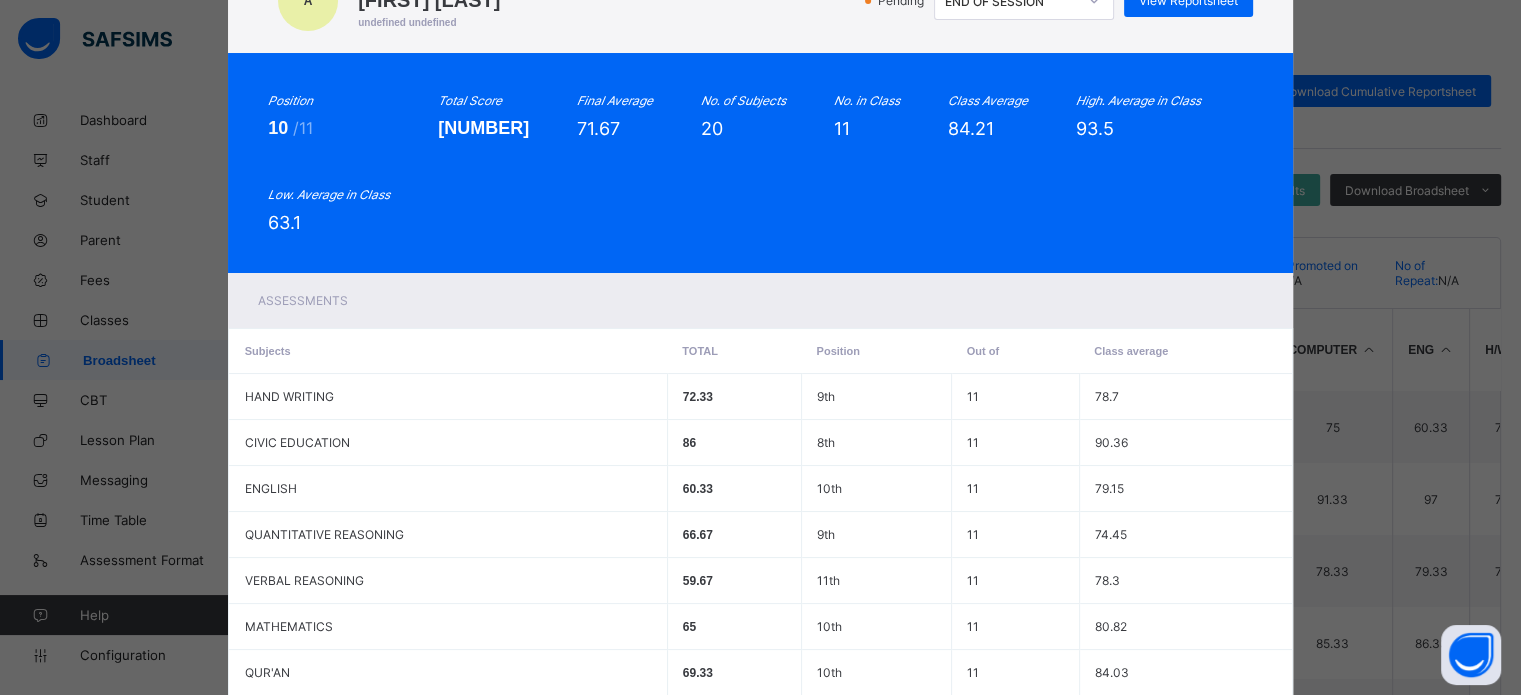 scroll, scrollTop: 0, scrollLeft: 0, axis: both 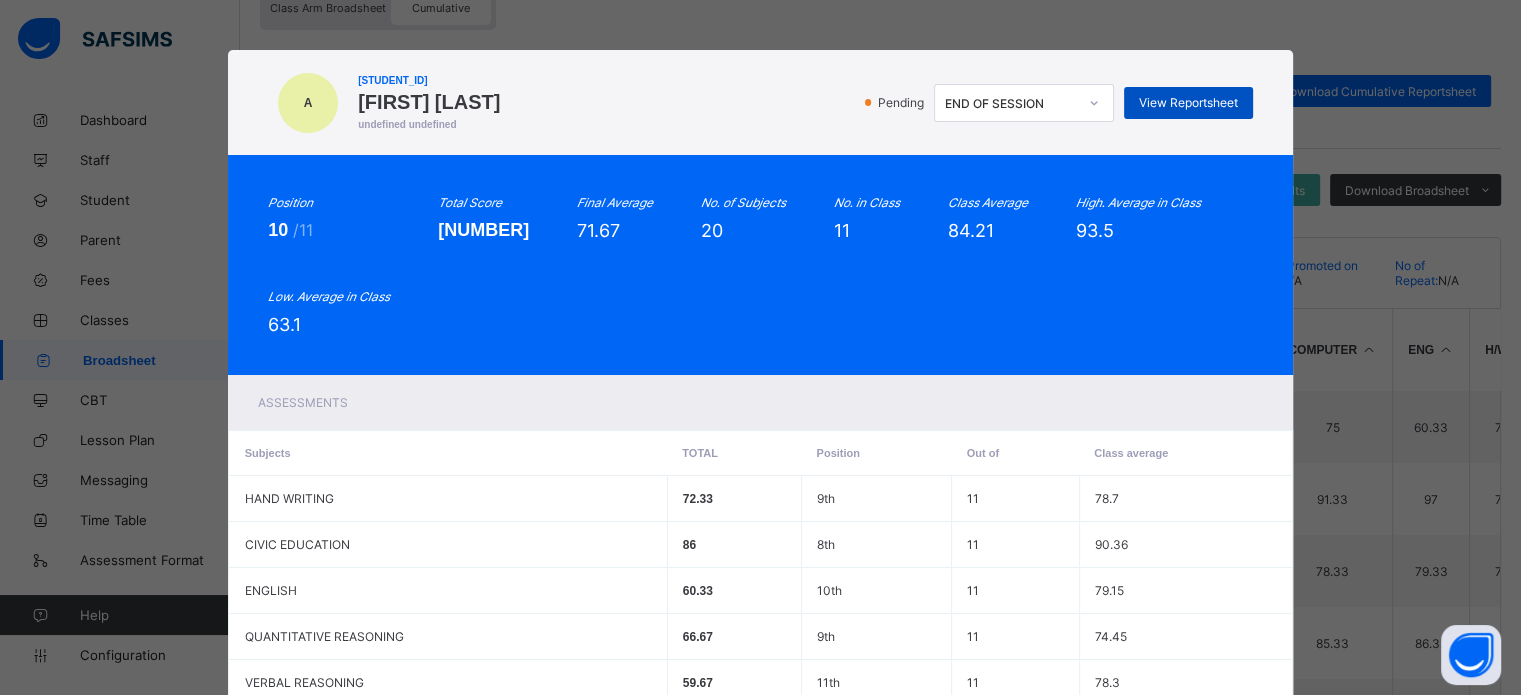 click on "View Reportsheet" at bounding box center (1188, 102) 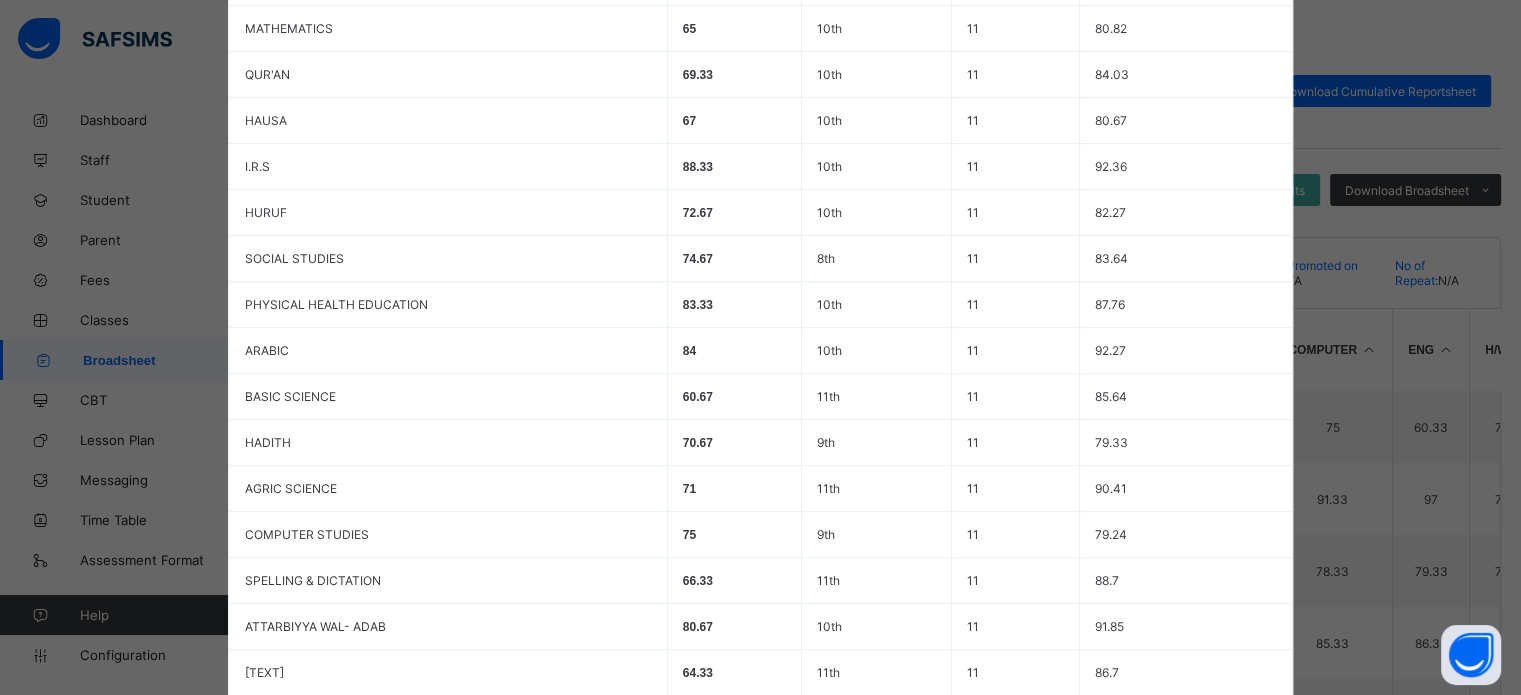 scroll, scrollTop: 888, scrollLeft: 0, axis: vertical 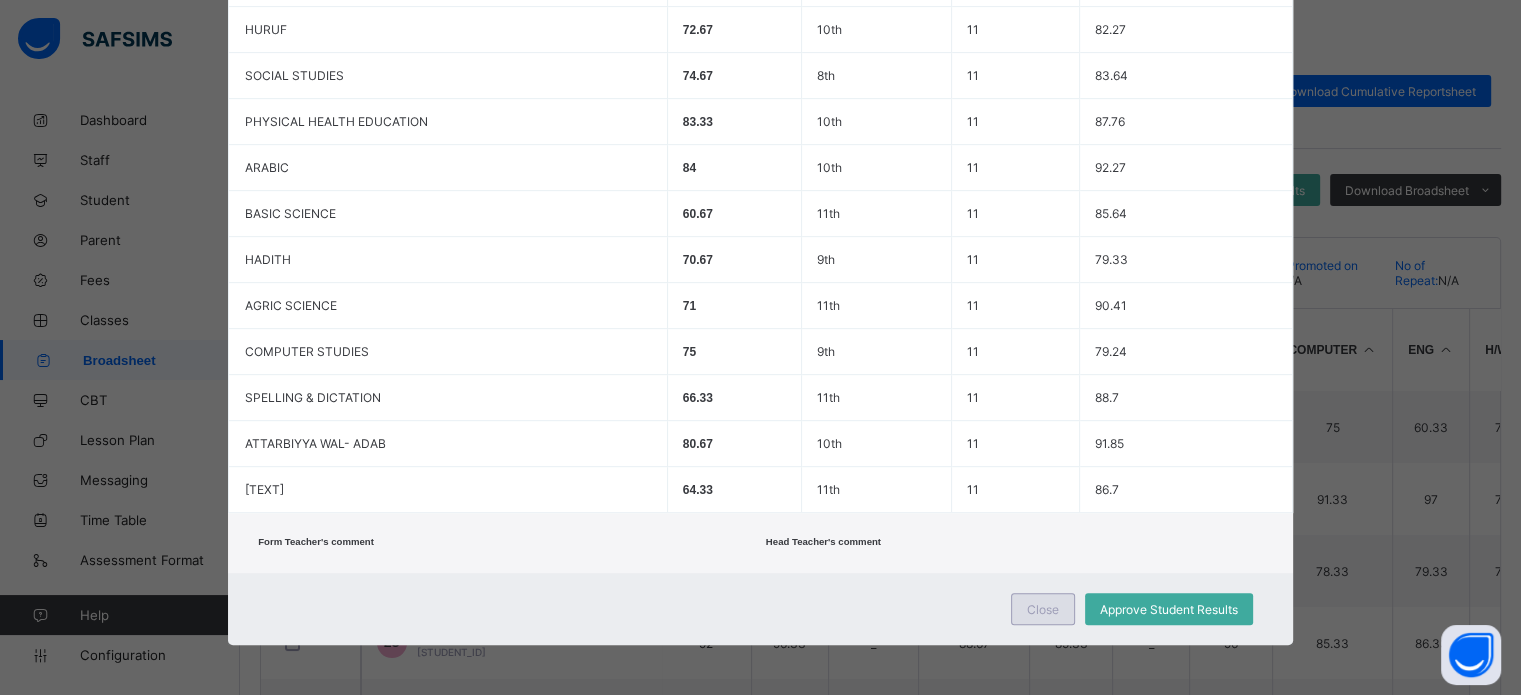 click on "Close" at bounding box center [1043, 609] 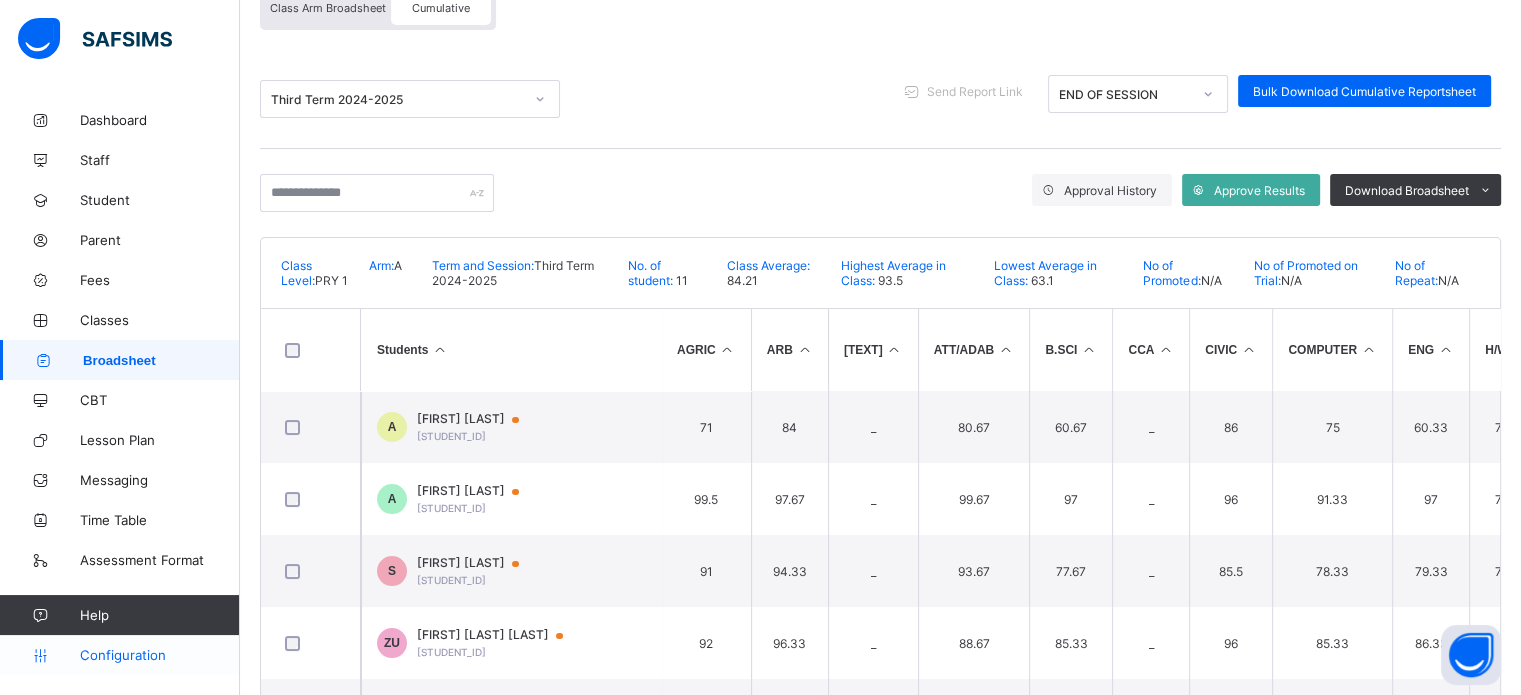 click on "Configuration" at bounding box center [159, 655] 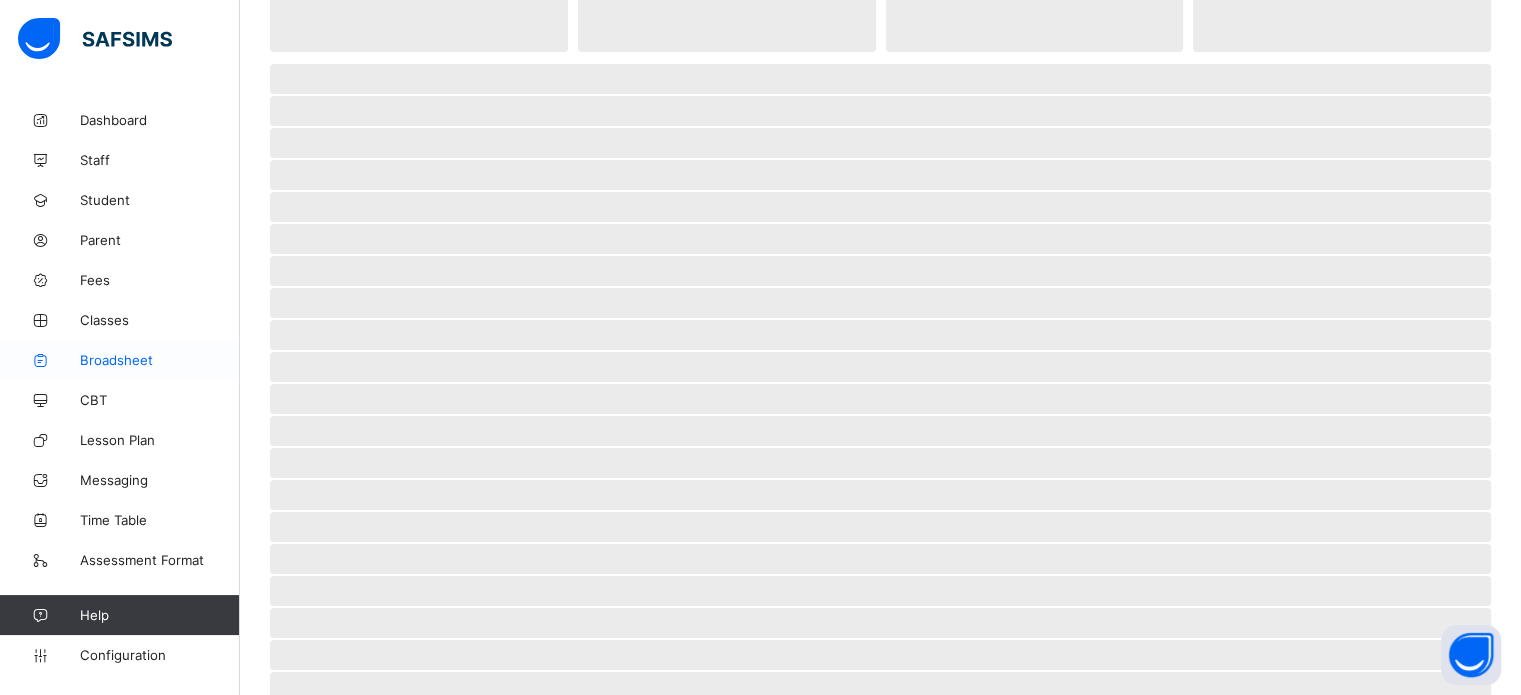 click on "Broadsheet" at bounding box center (160, 360) 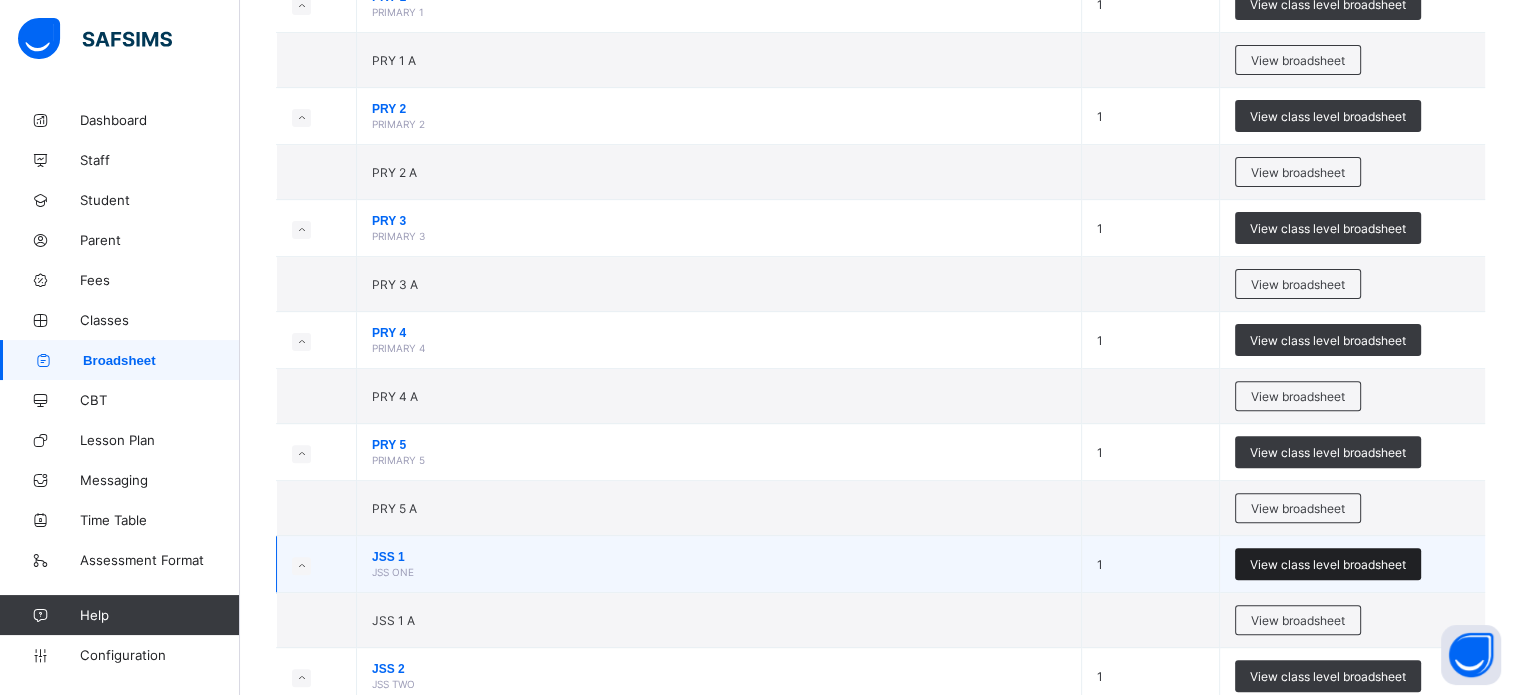 scroll, scrollTop: 500, scrollLeft: 0, axis: vertical 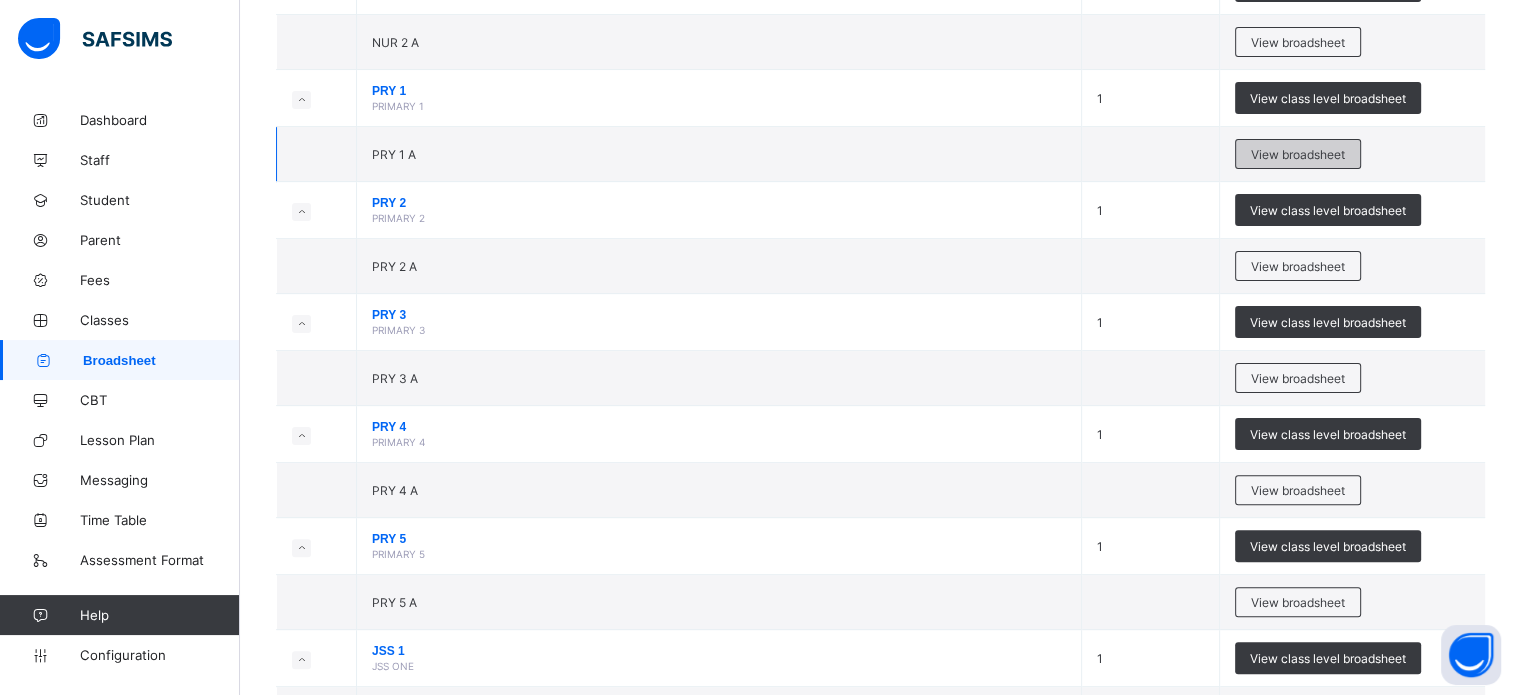 click on "View broadsheet" at bounding box center [1298, 154] 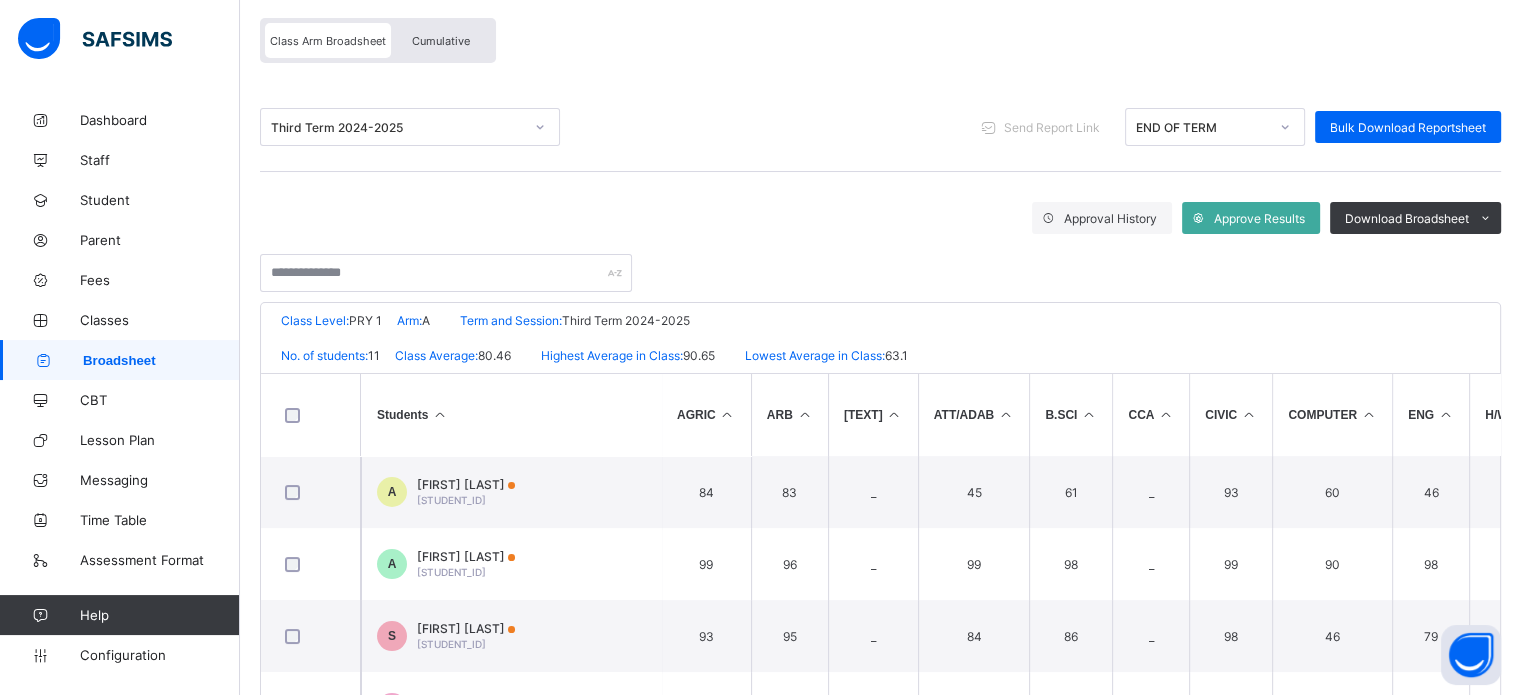 scroll, scrollTop: 300, scrollLeft: 0, axis: vertical 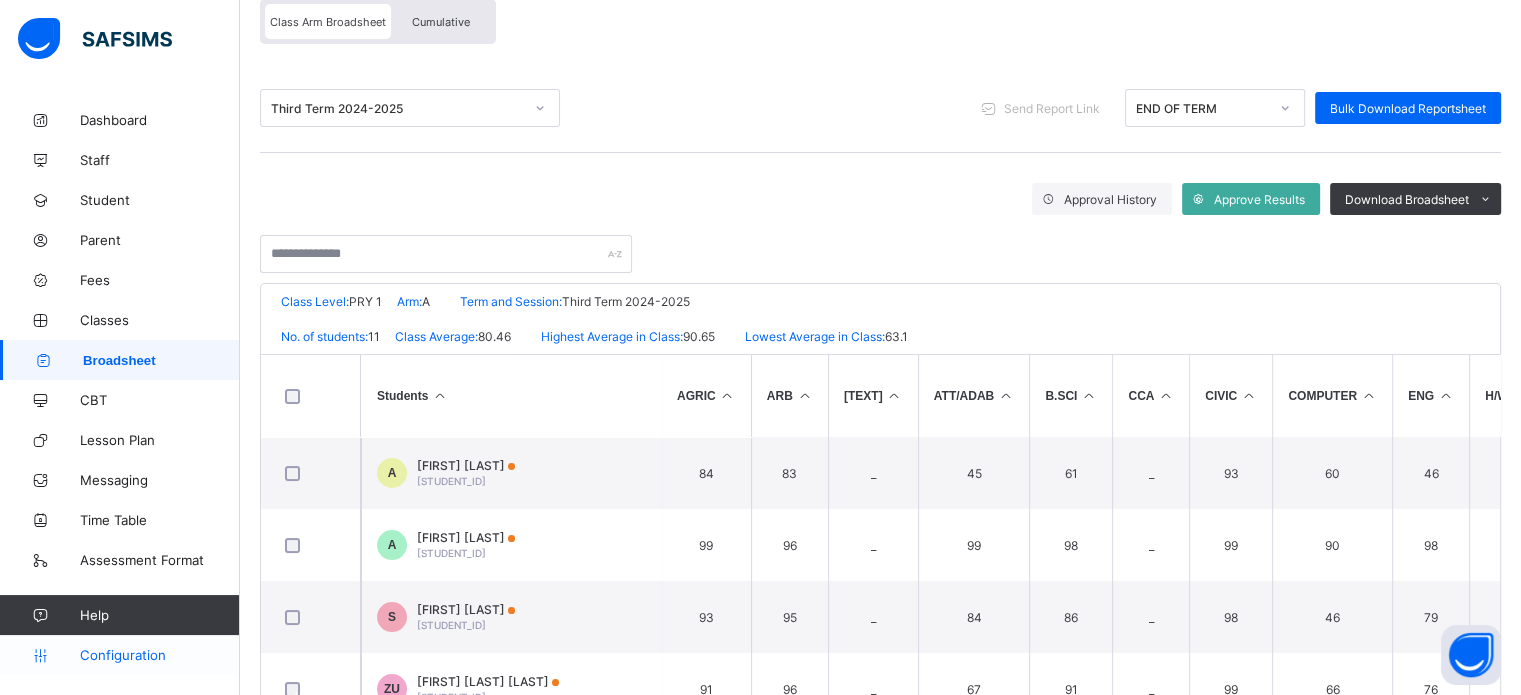 click on "Configuration" at bounding box center [119, 655] 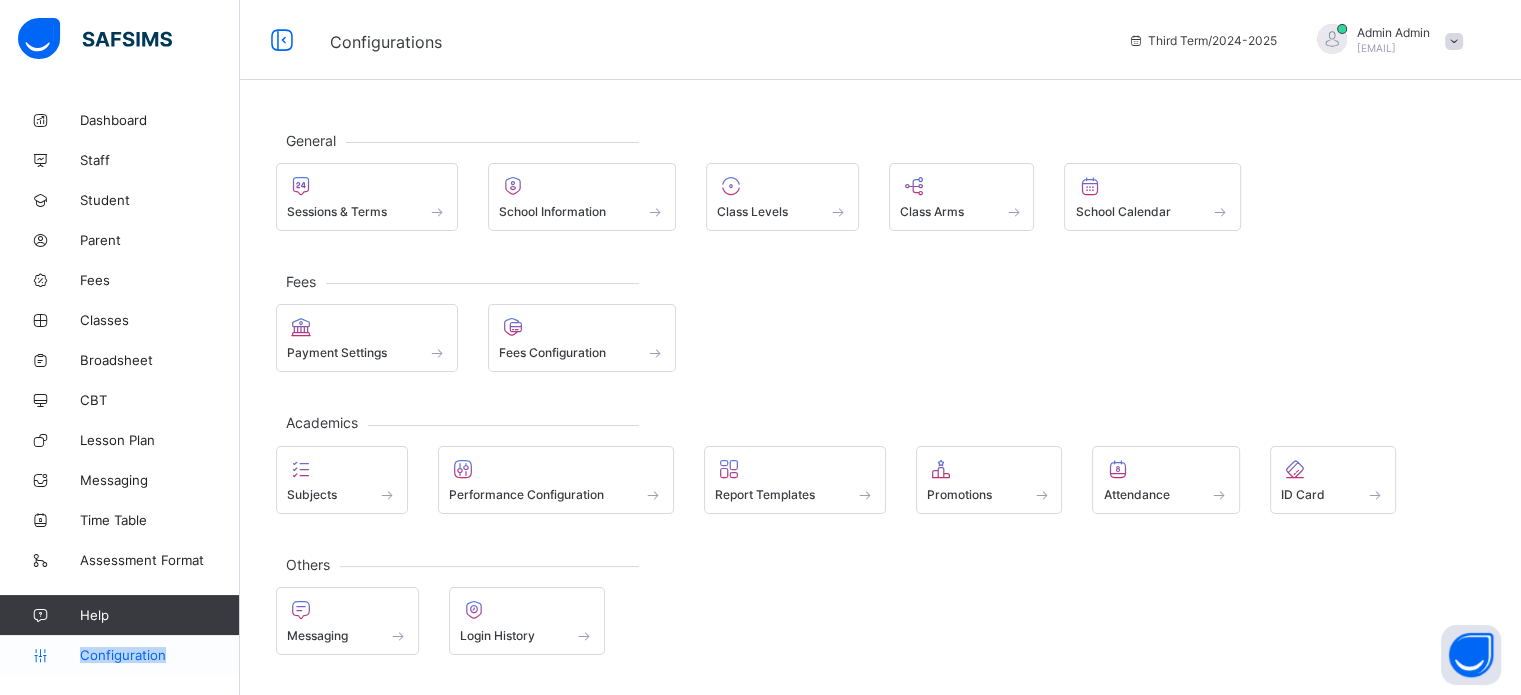 scroll, scrollTop: 0, scrollLeft: 0, axis: both 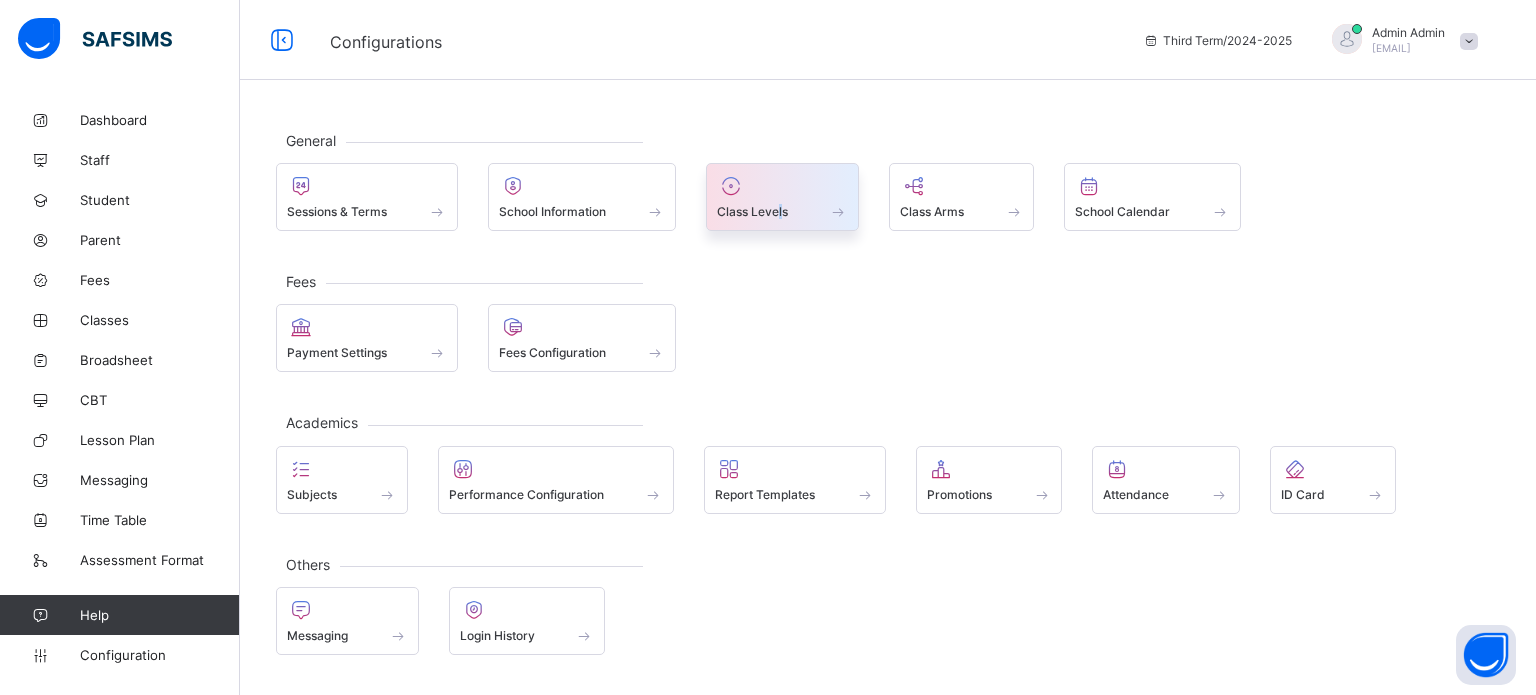 click on "Class Levels" at bounding box center [752, 211] 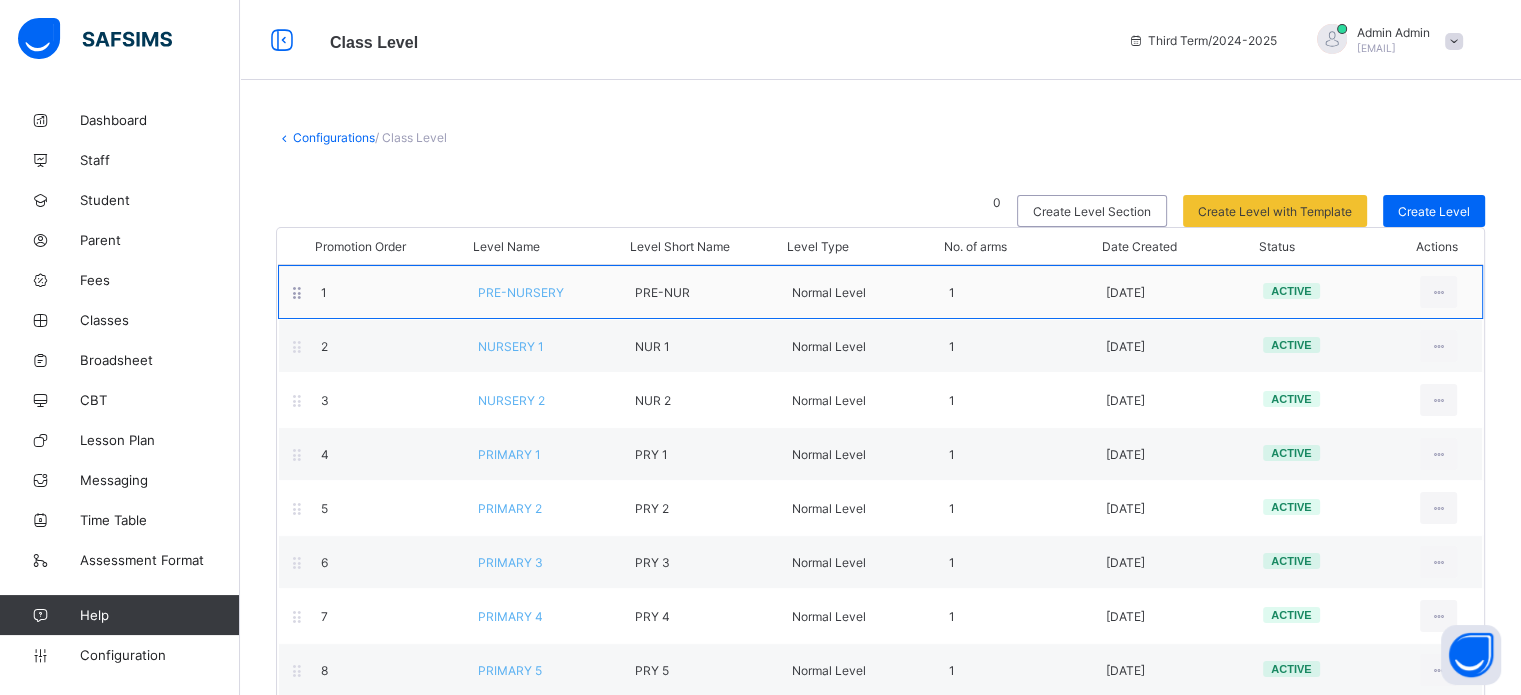 click on "PRE-NURSERY" at bounding box center (521, 292) 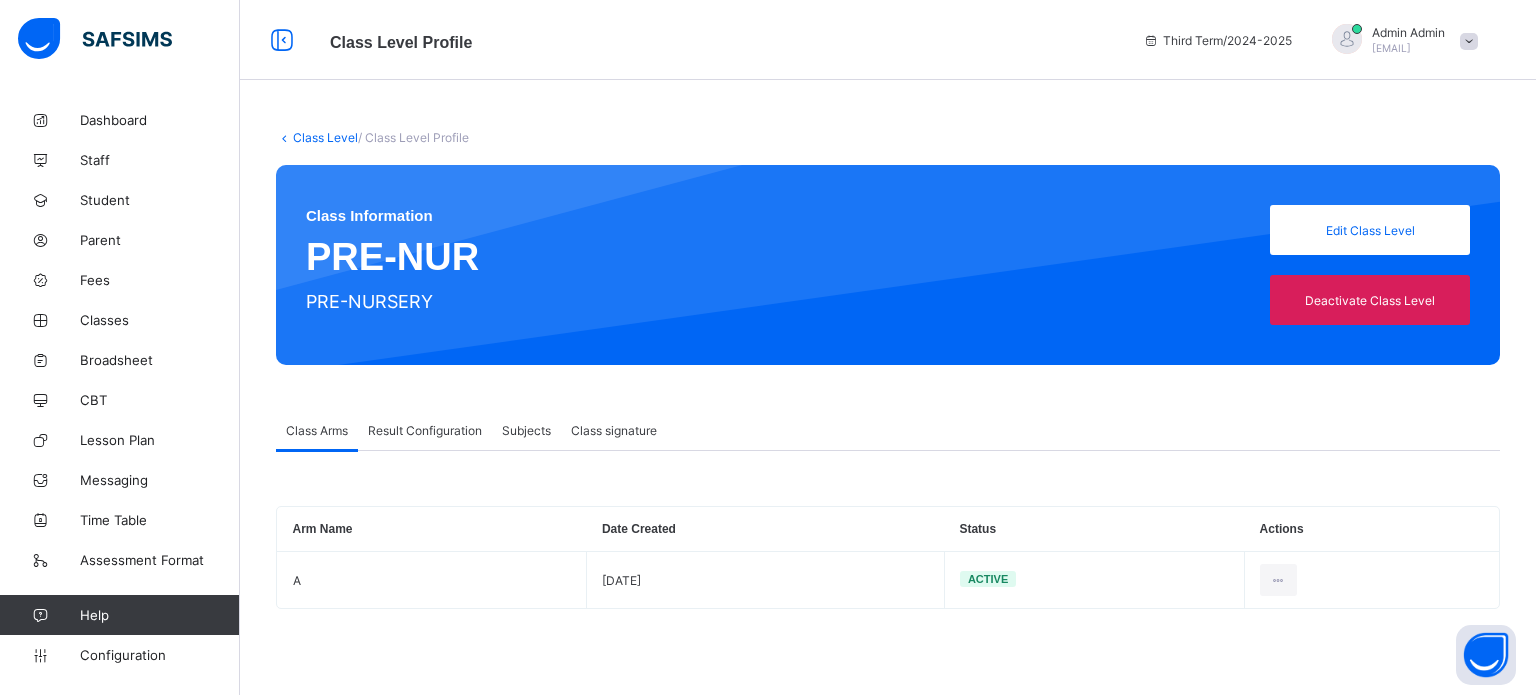 drag, startPoint x: 456, startPoint y: 427, endPoint x: 468, endPoint y: 431, distance: 12.649111 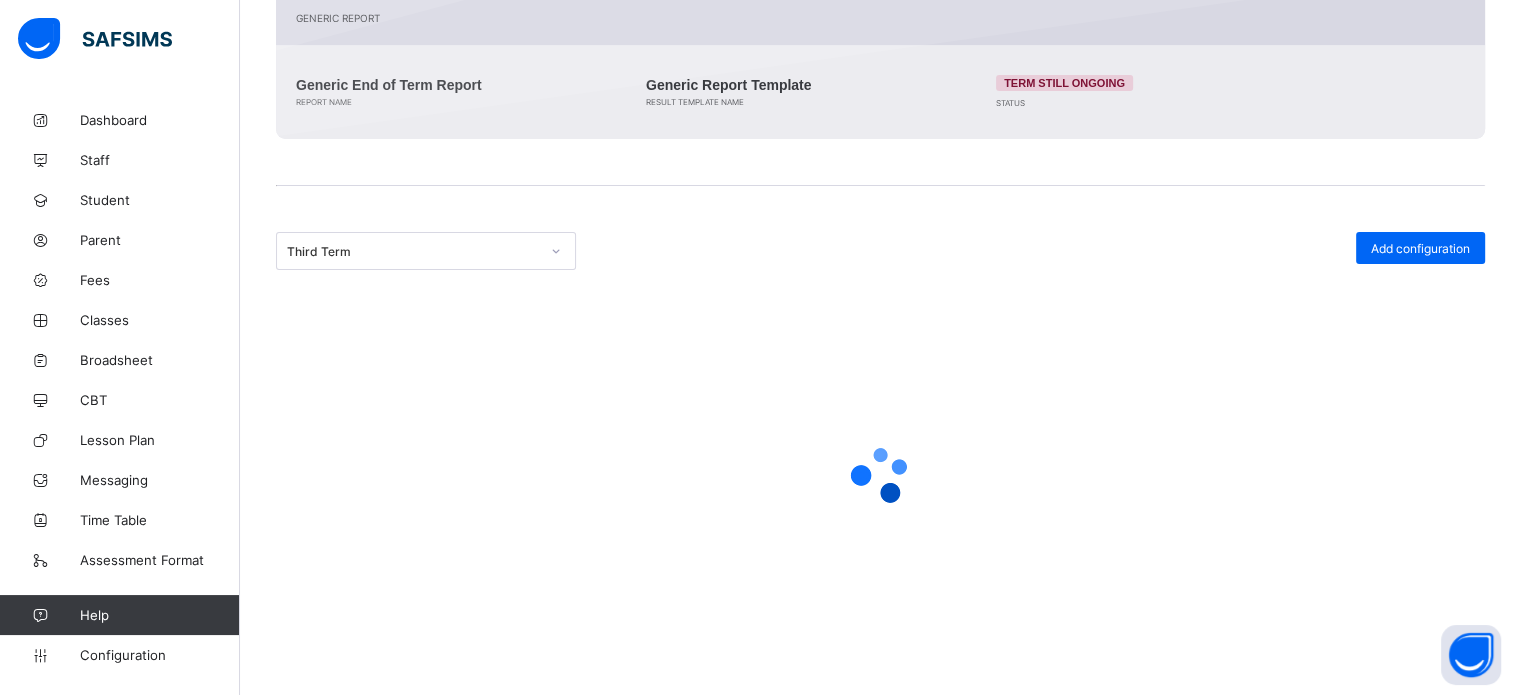 scroll, scrollTop: 301, scrollLeft: 0, axis: vertical 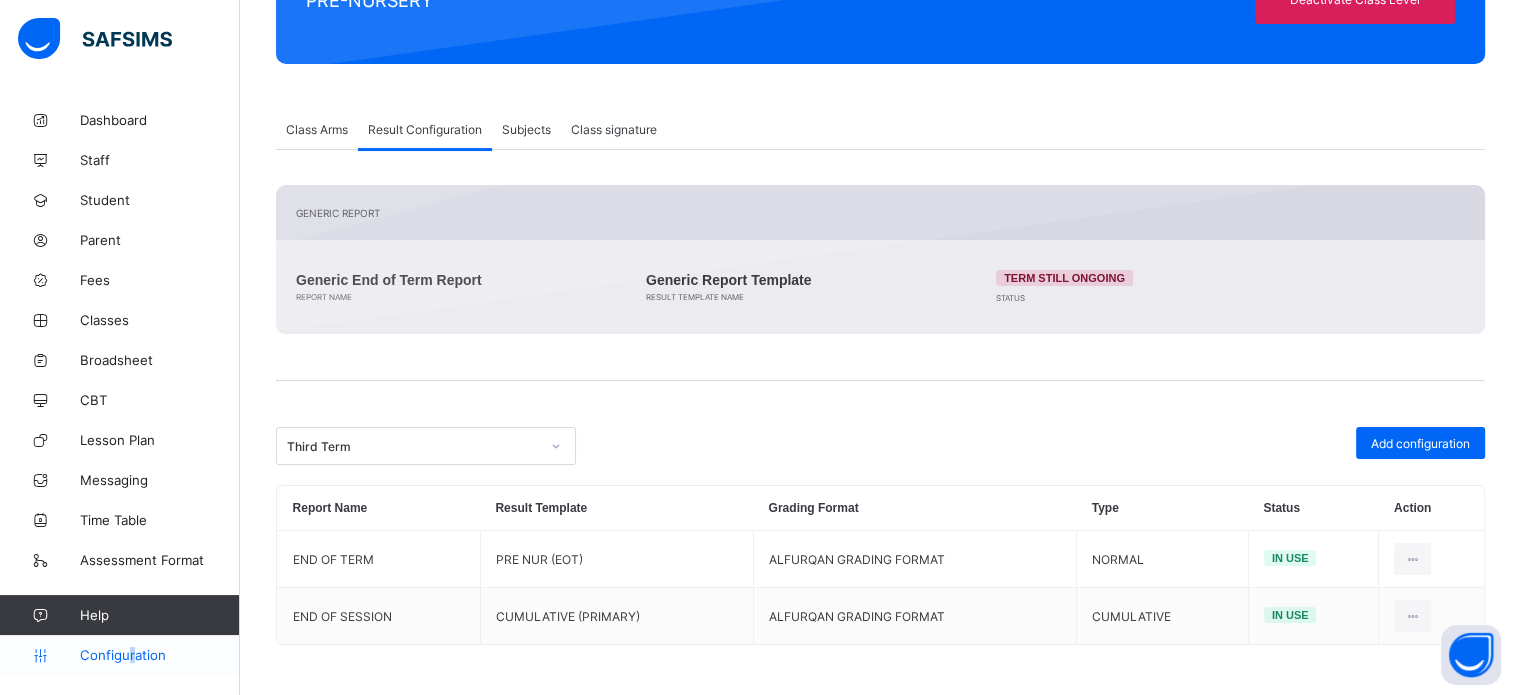 click on "Configuration" at bounding box center [119, 655] 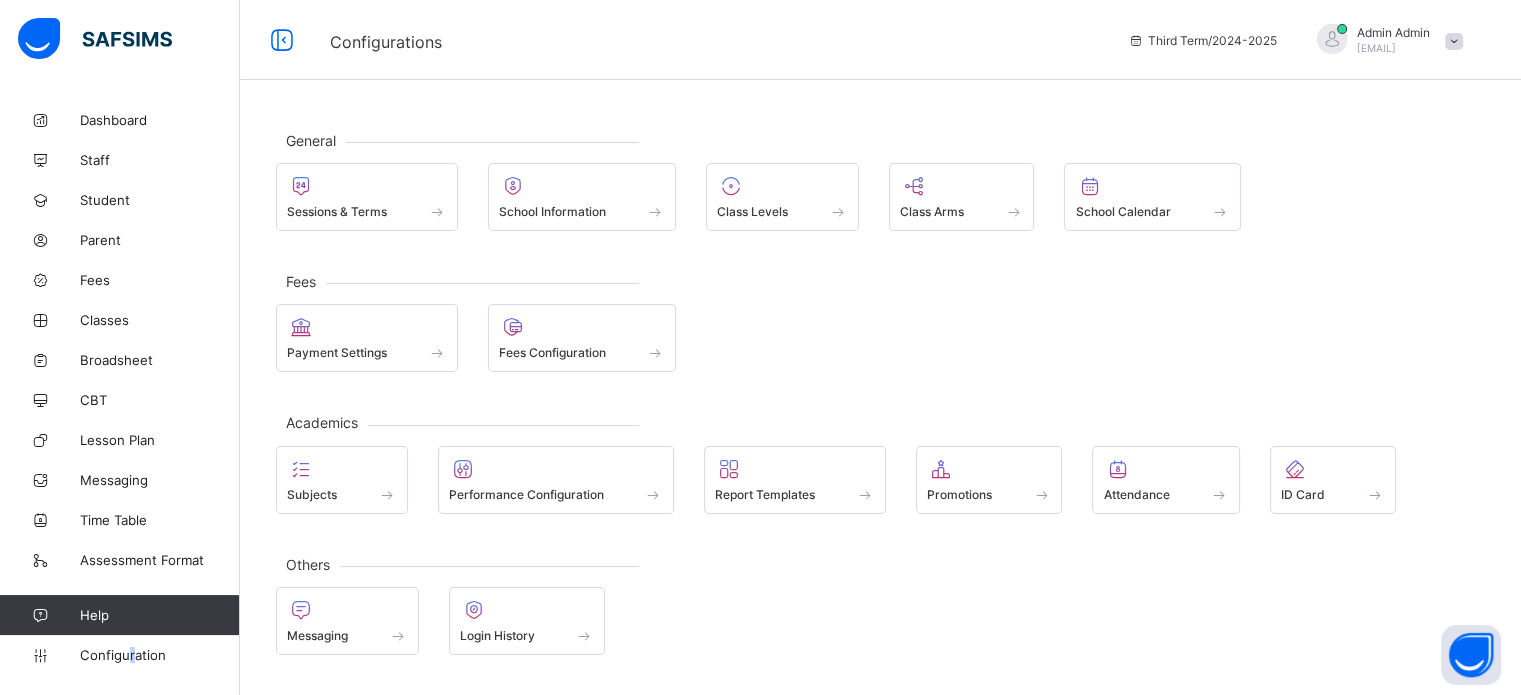 scroll, scrollTop: 0, scrollLeft: 0, axis: both 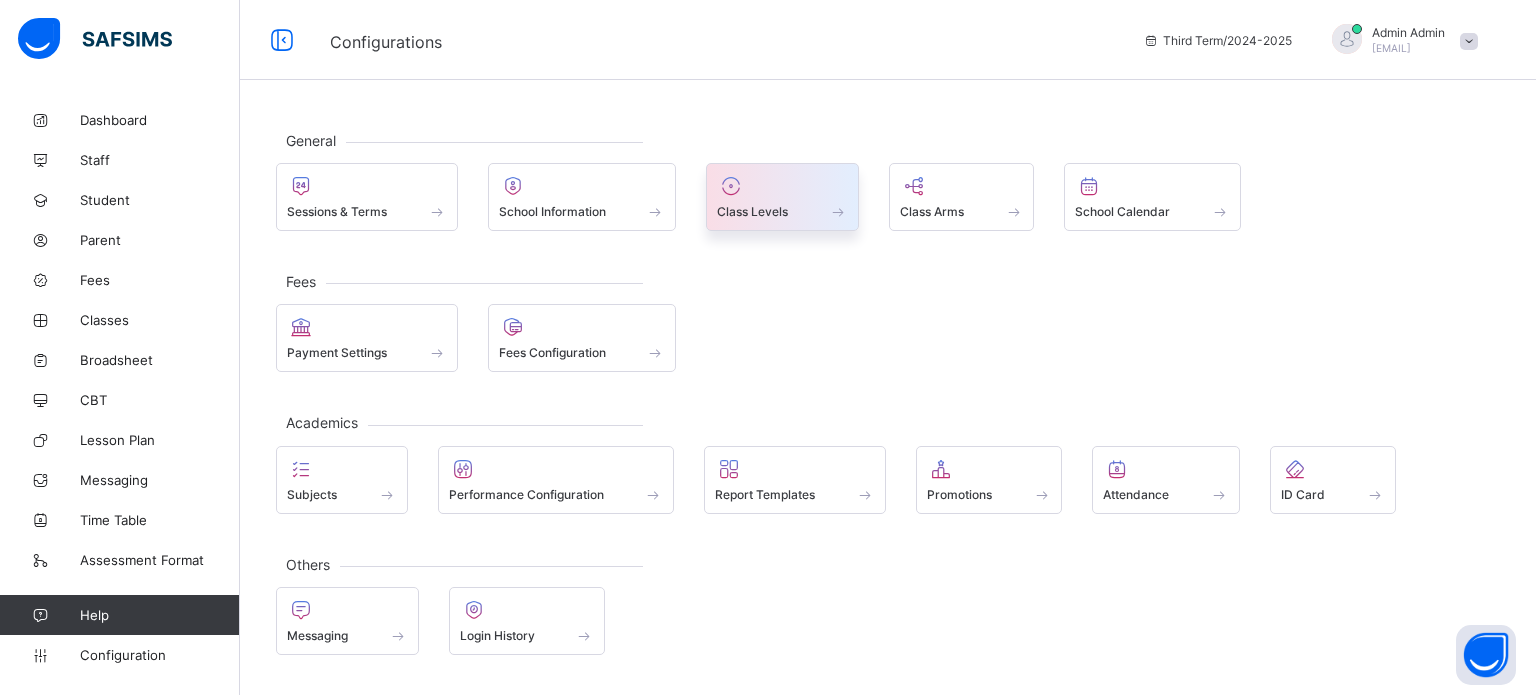 click at bounding box center (782, 200) 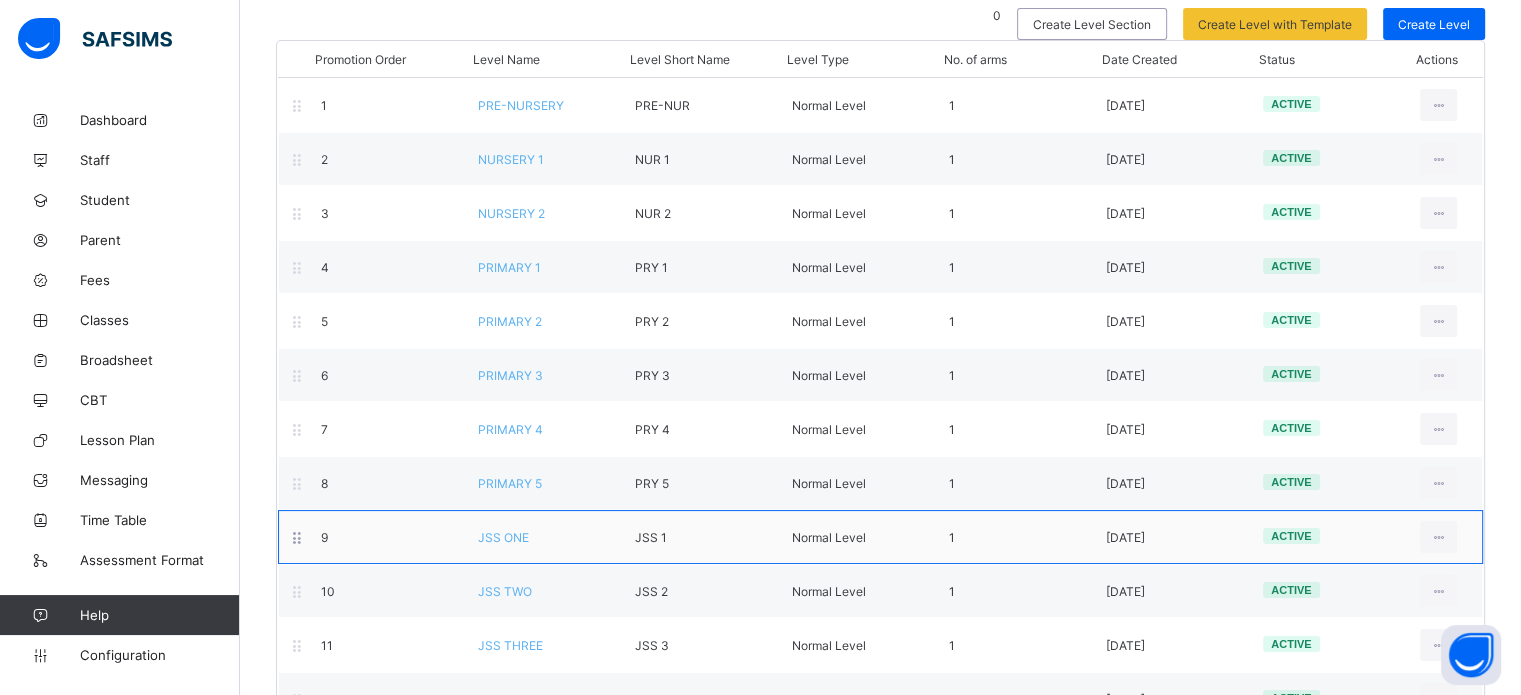 scroll, scrollTop: 200, scrollLeft: 0, axis: vertical 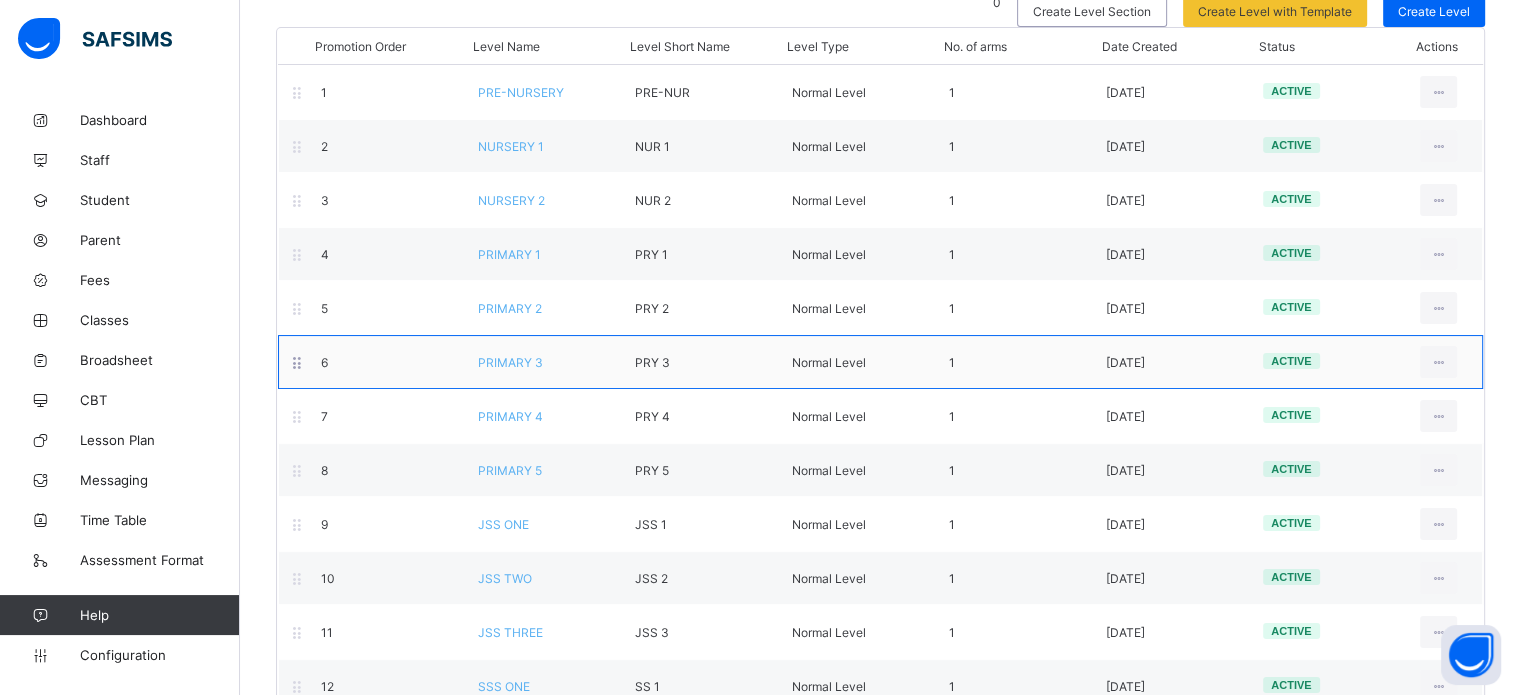 click on "[NUMBER] [TEXT] [NUMBER] [TEXT] [NUMBER] [TEXT] [DATE] [TEXT] [TEXT] [TEXT] [TEXT] [TEXT] [TEXT]" at bounding box center (880, 362) 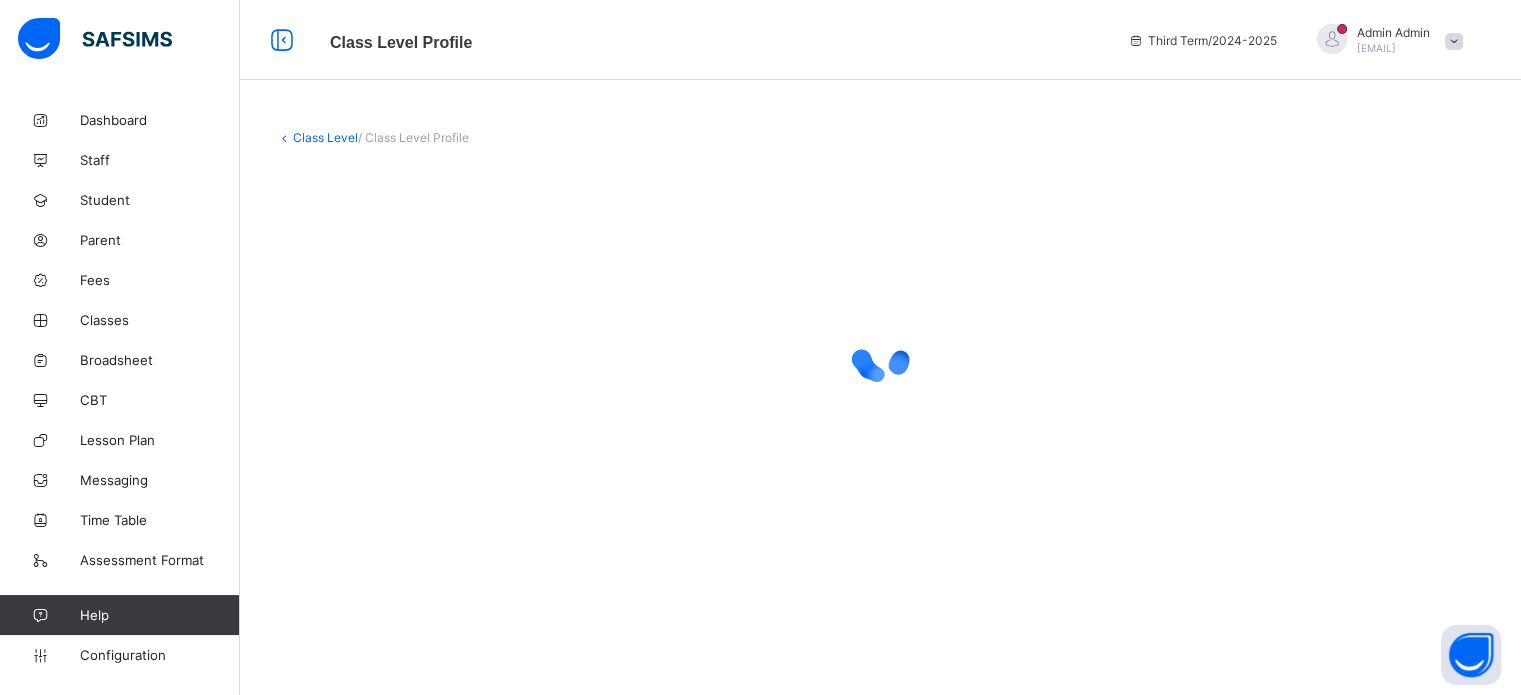 scroll, scrollTop: 0, scrollLeft: 0, axis: both 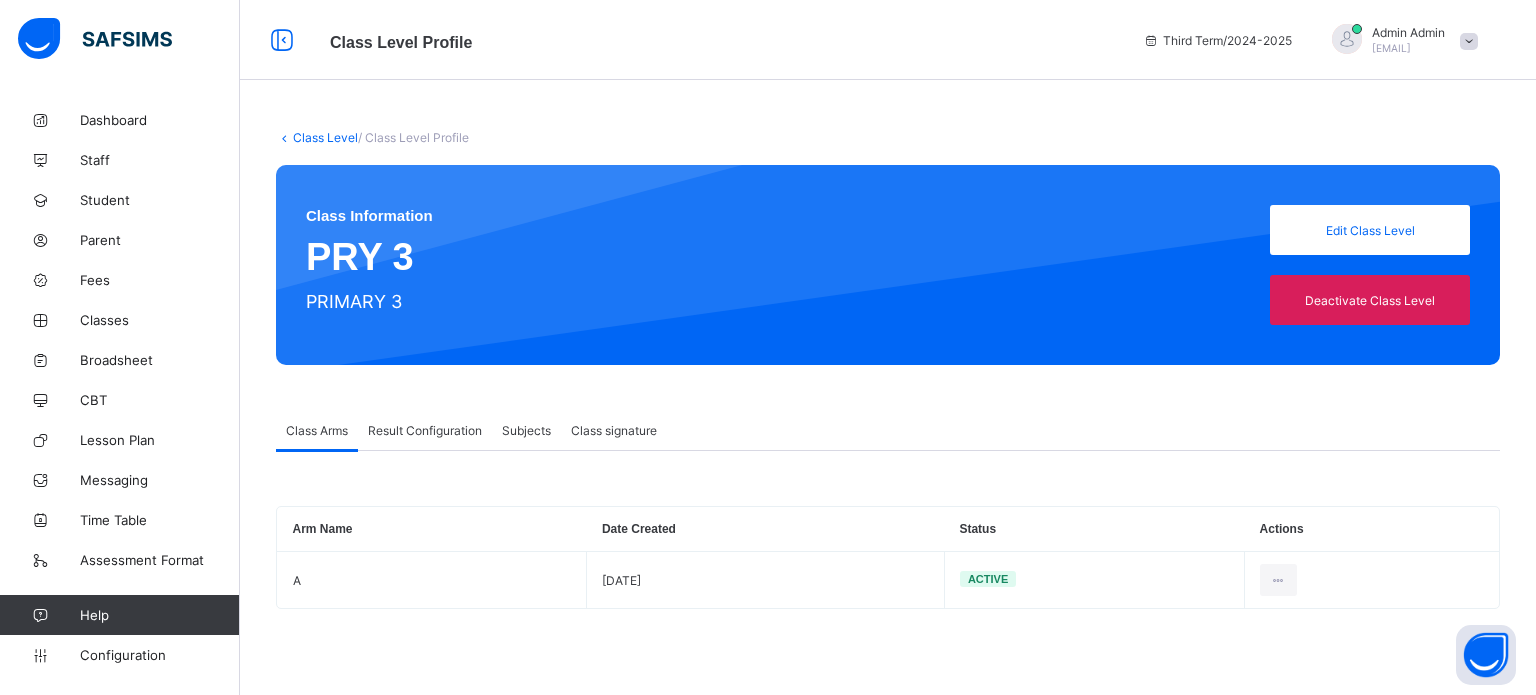 click on "Result Configuration" at bounding box center (425, 430) 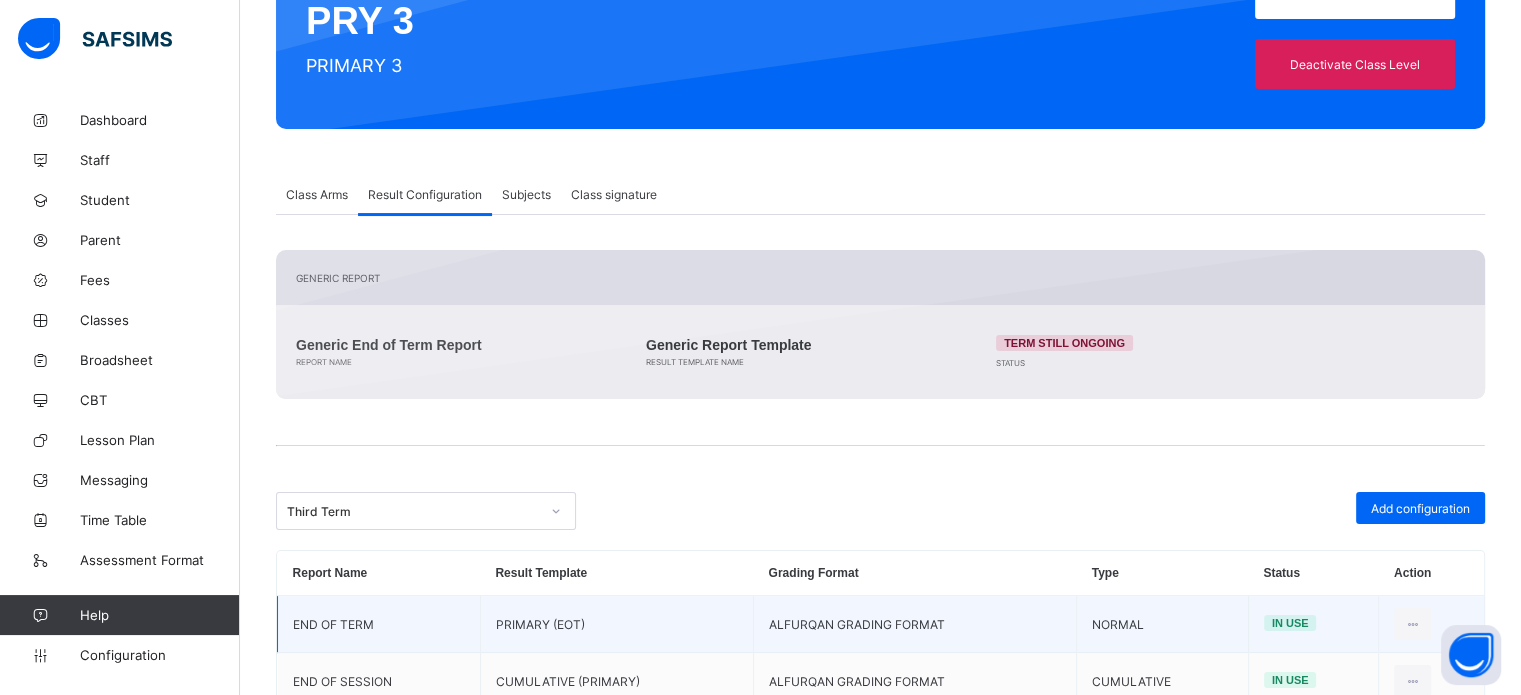 scroll, scrollTop: 101, scrollLeft: 0, axis: vertical 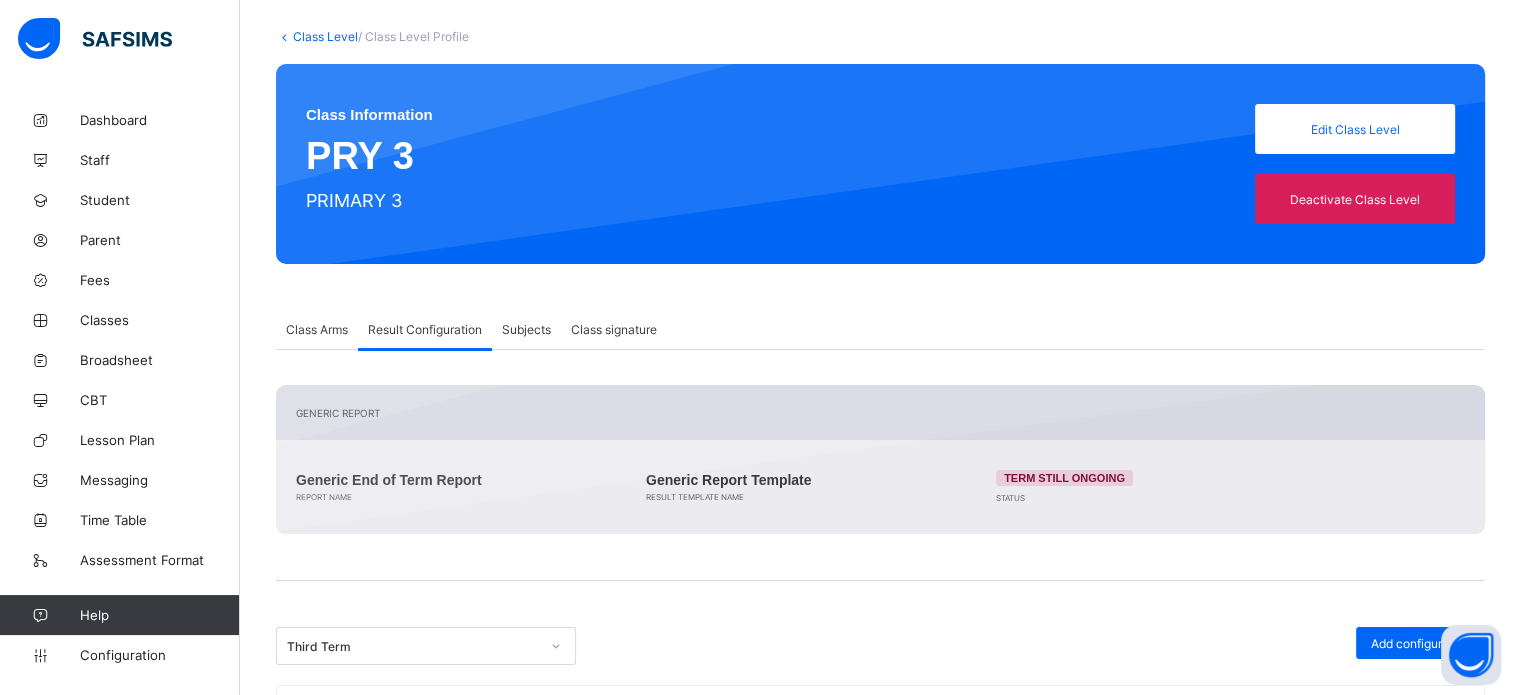 click on "Class Level" at bounding box center [325, 36] 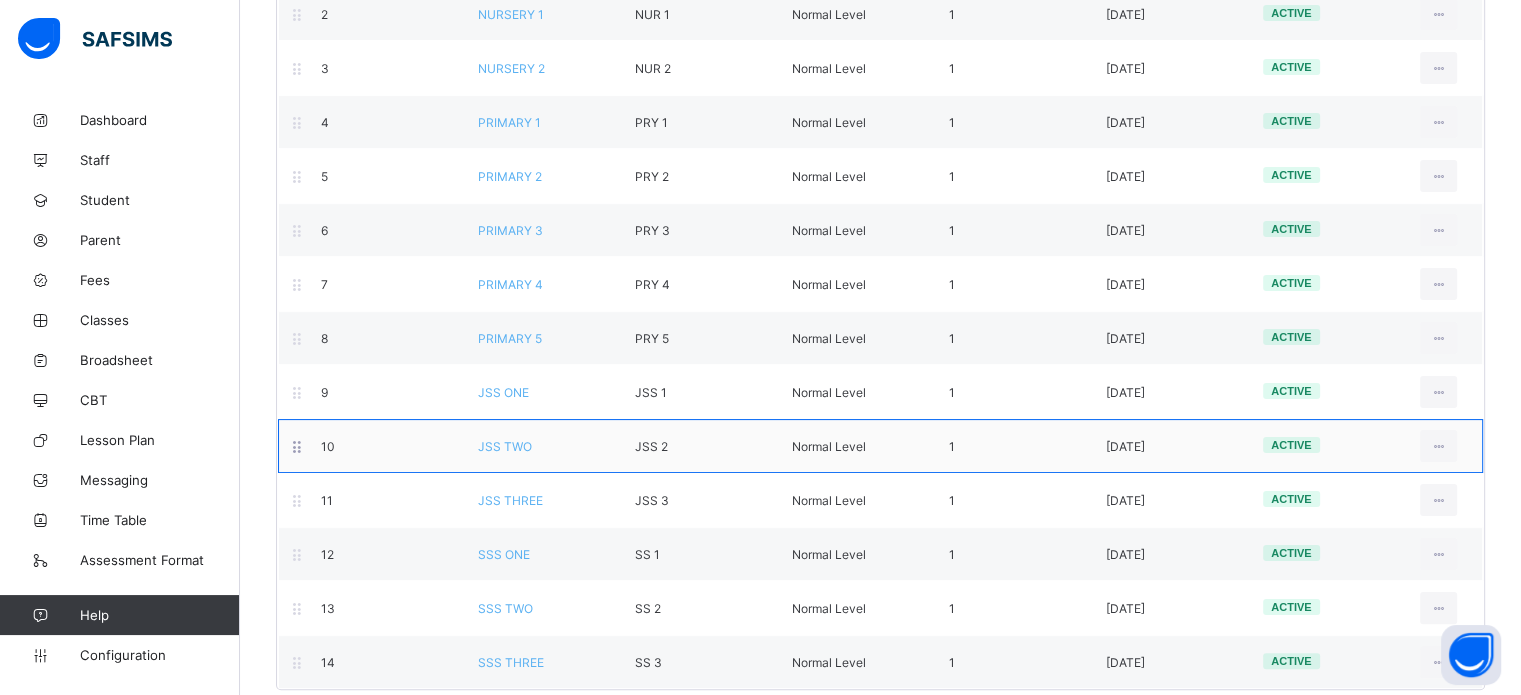 scroll, scrollTop: 351, scrollLeft: 0, axis: vertical 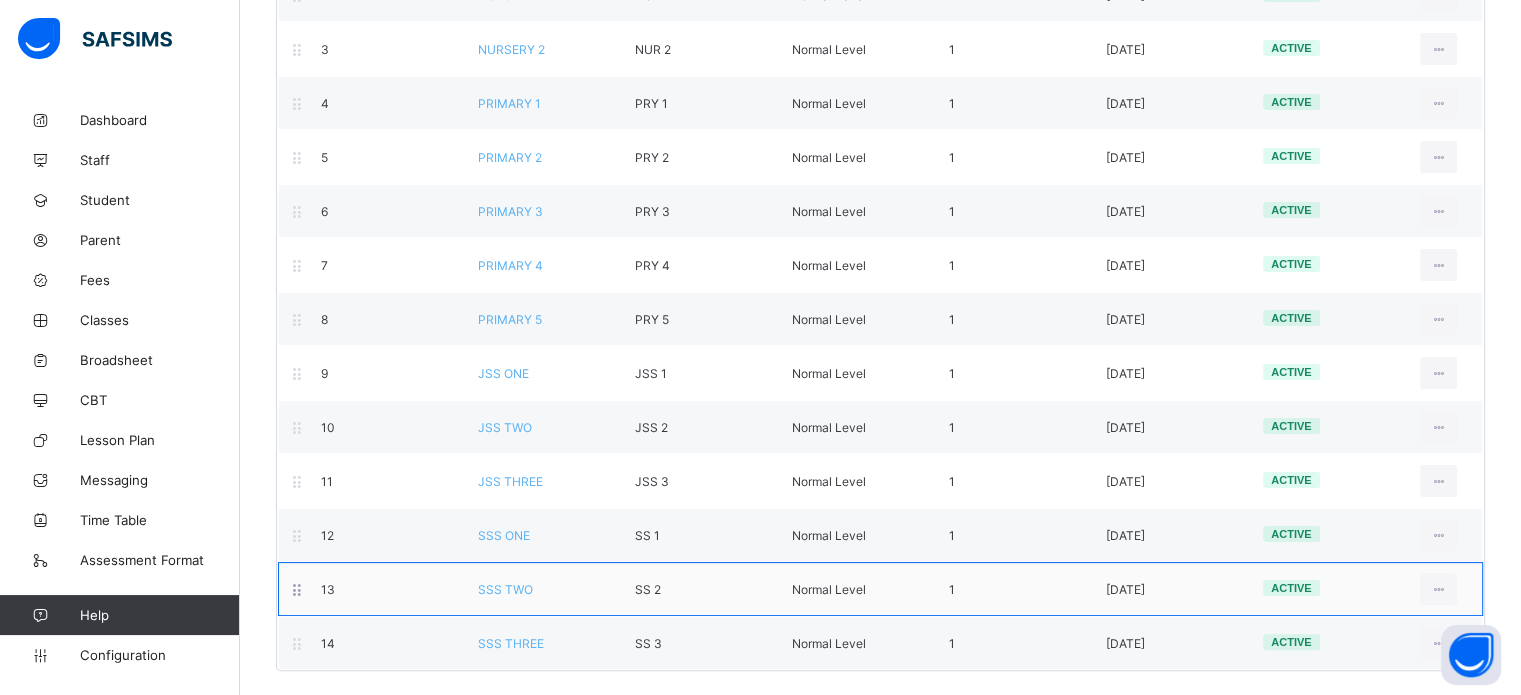 click on "SSS TWO" at bounding box center [505, 589] 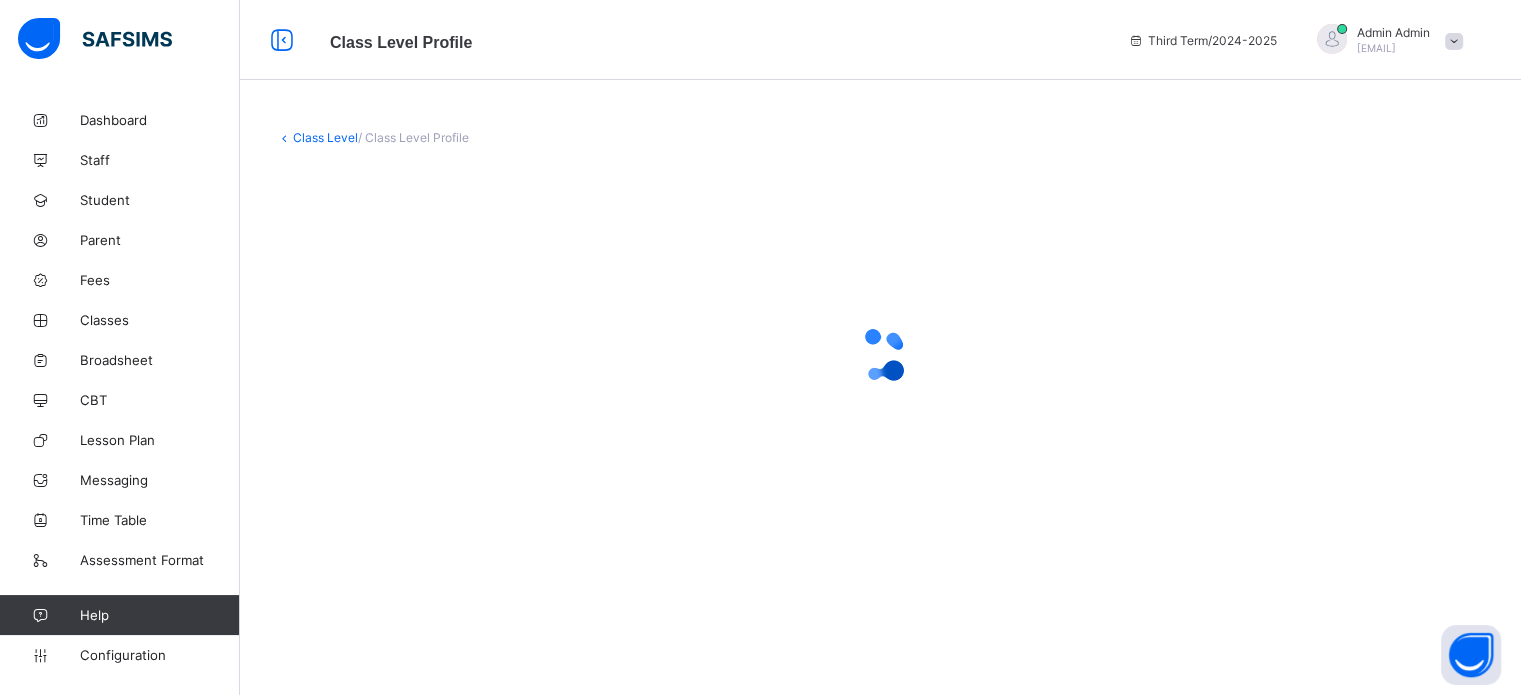 scroll, scrollTop: 0, scrollLeft: 0, axis: both 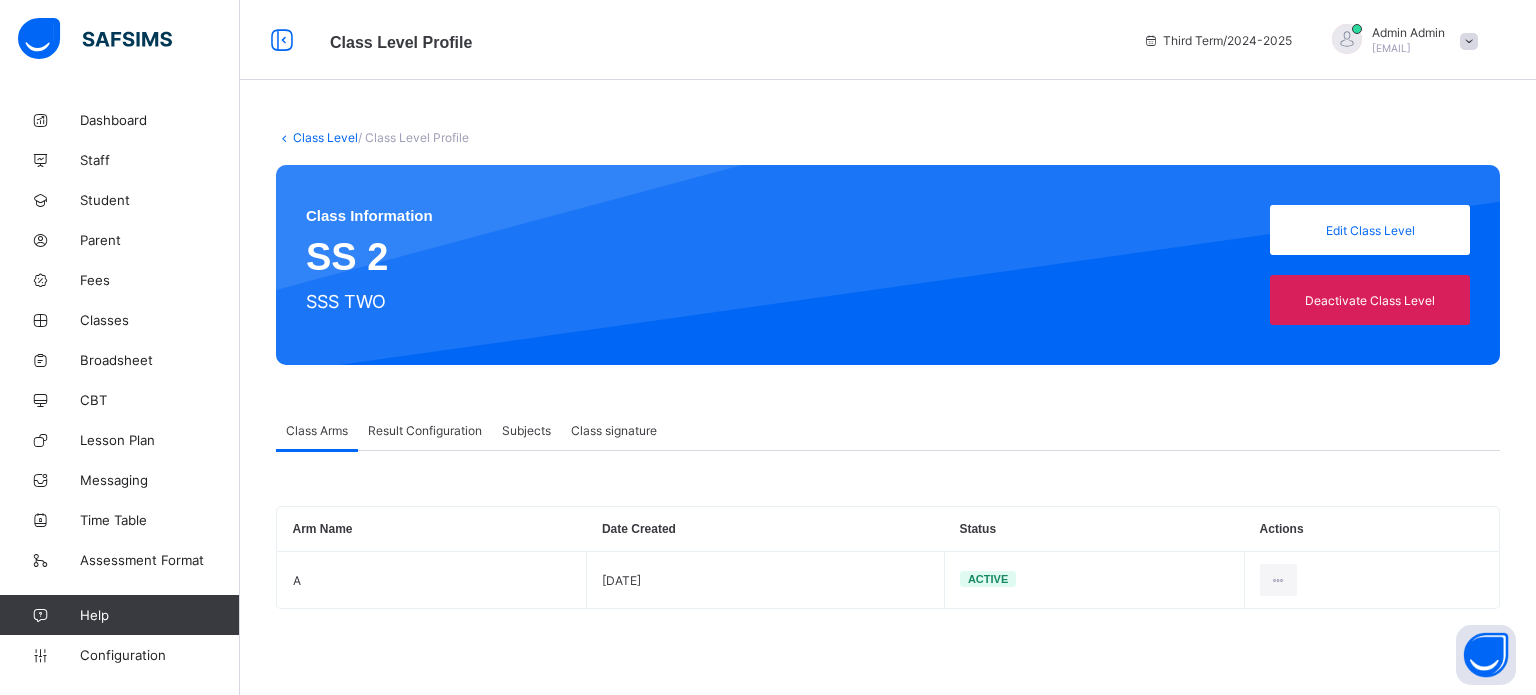 click on "Result Configuration" at bounding box center (425, 430) 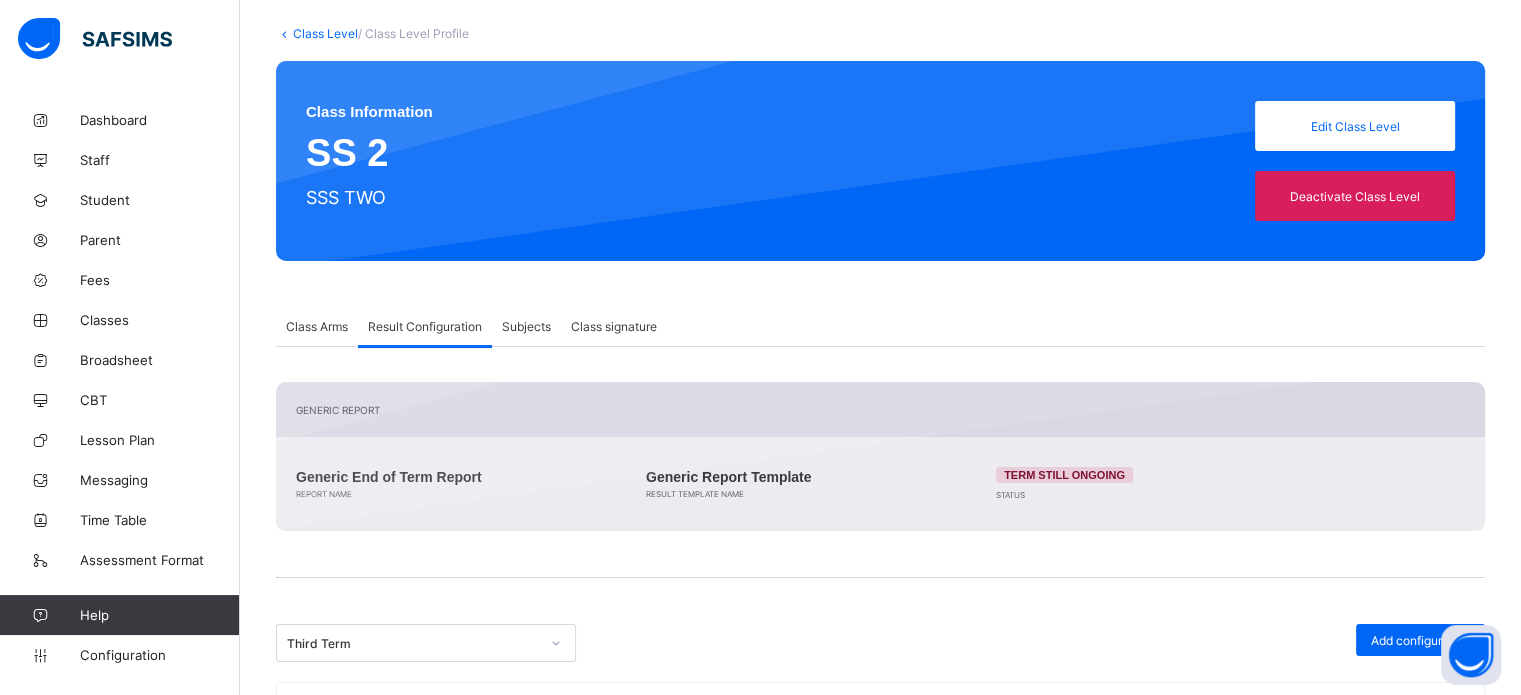 scroll, scrollTop: 101, scrollLeft: 0, axis: vertical 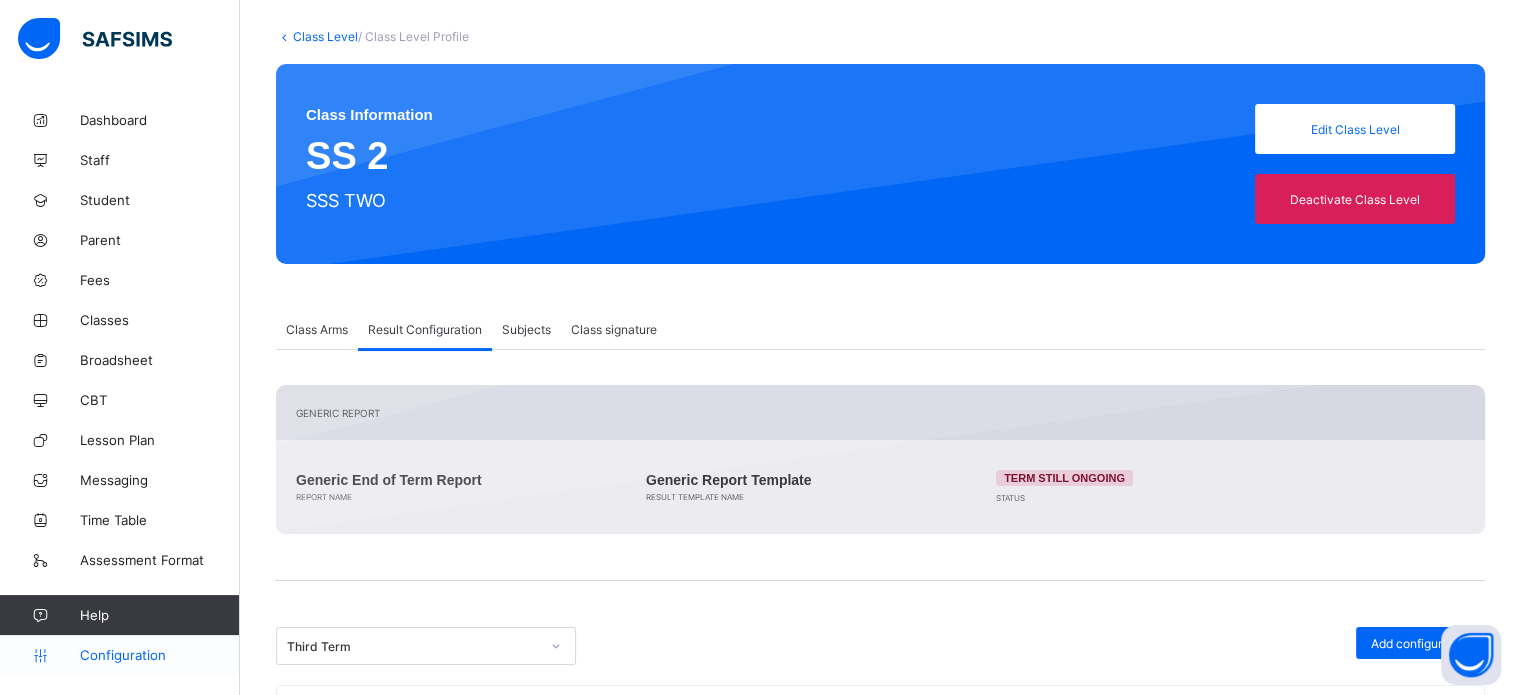 click on "Configuration" at bounding box center [159, 655] 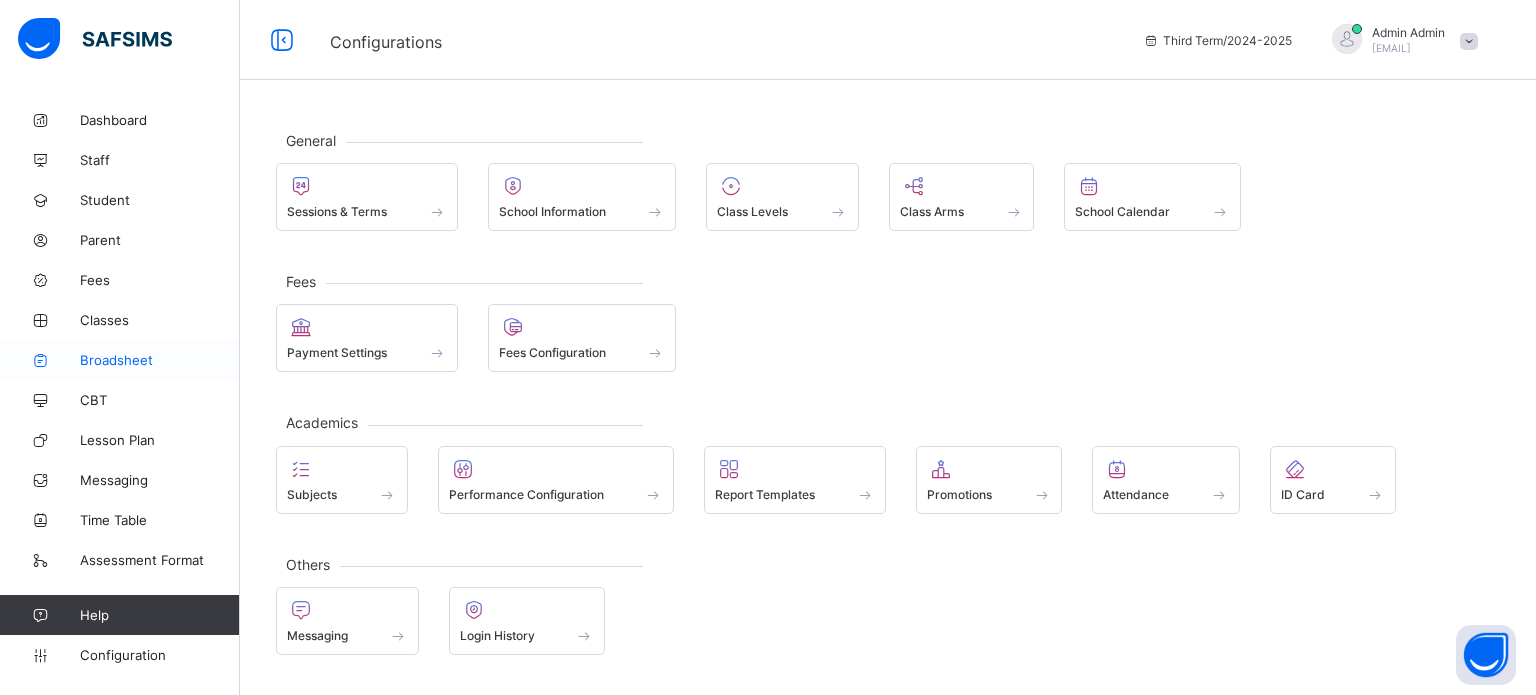 click on "Broadsheet" at bounding box center (120, 360) 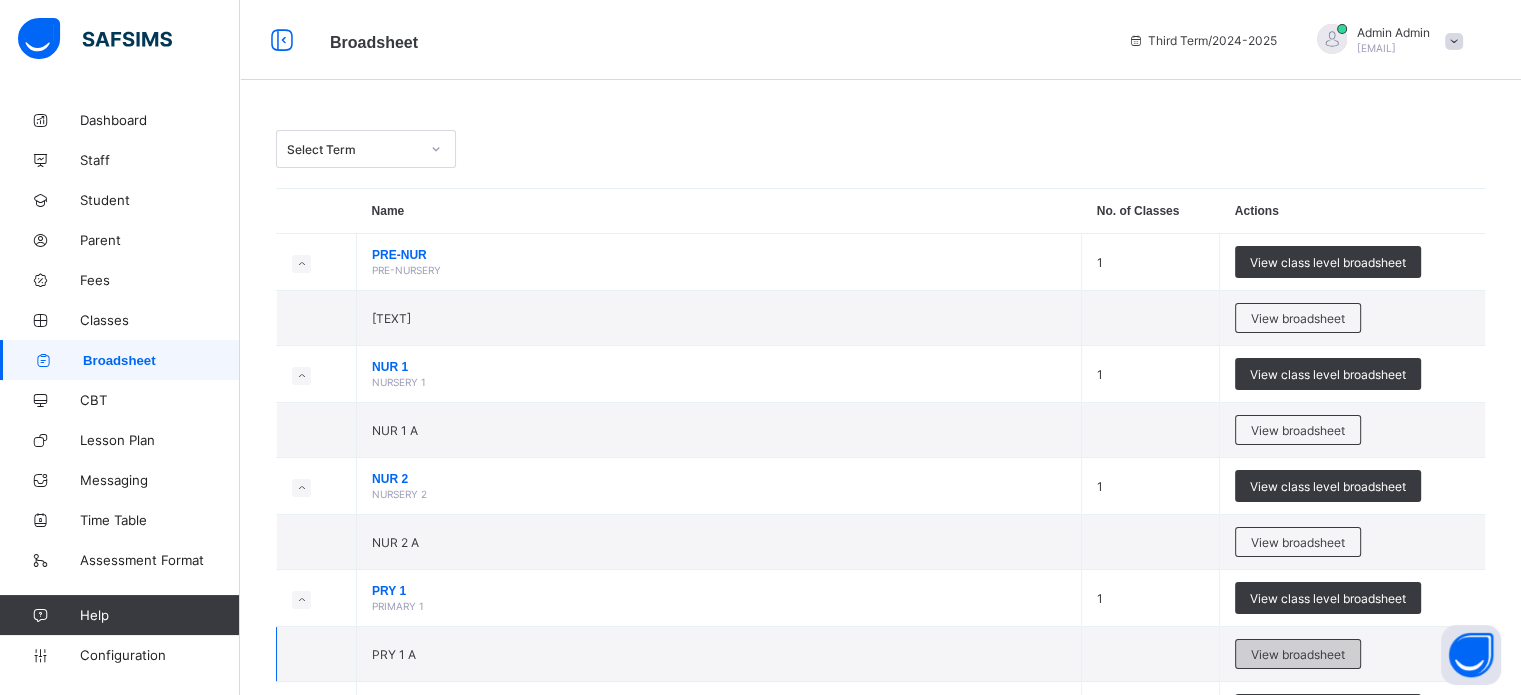 click on "View broadsheet" at bounding box center (1298, 654) 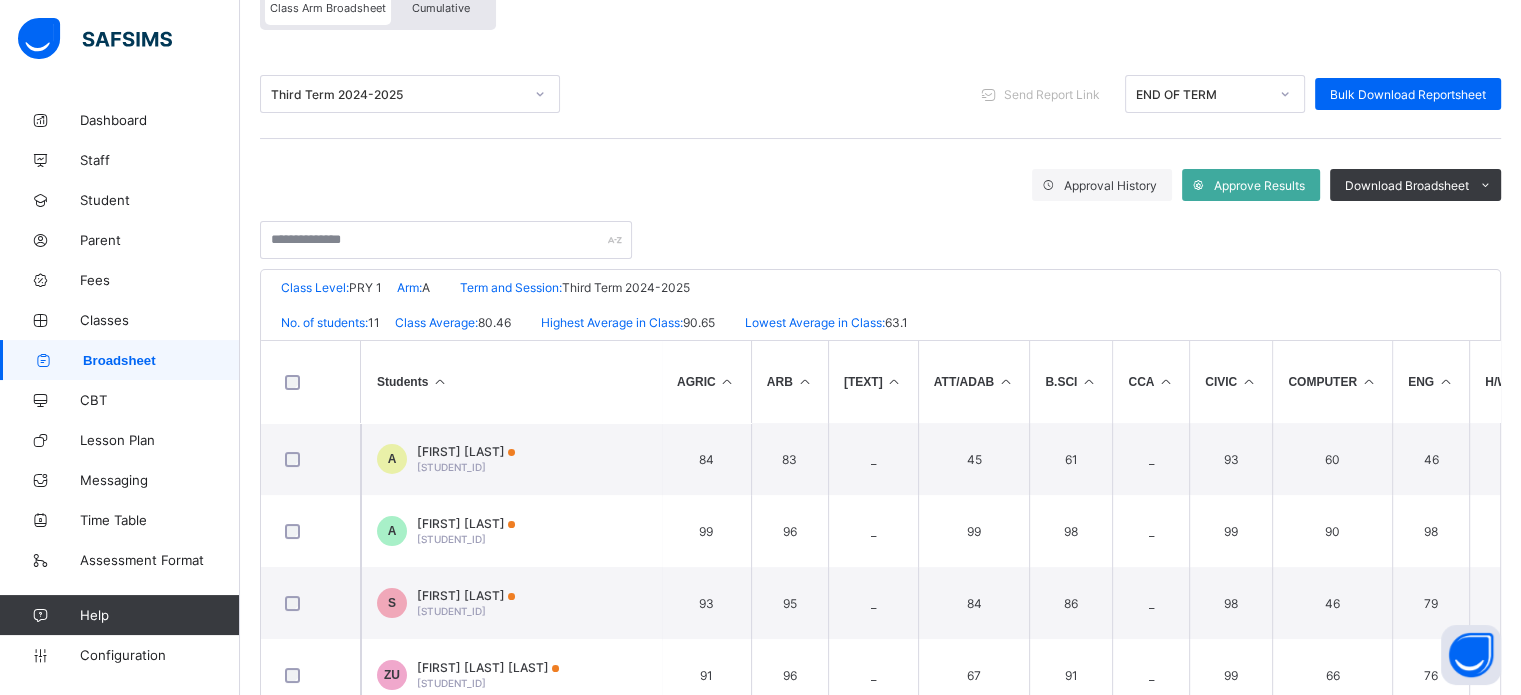 scroll, scrollTop: 100, scrollLeft: 0, axis: vertical 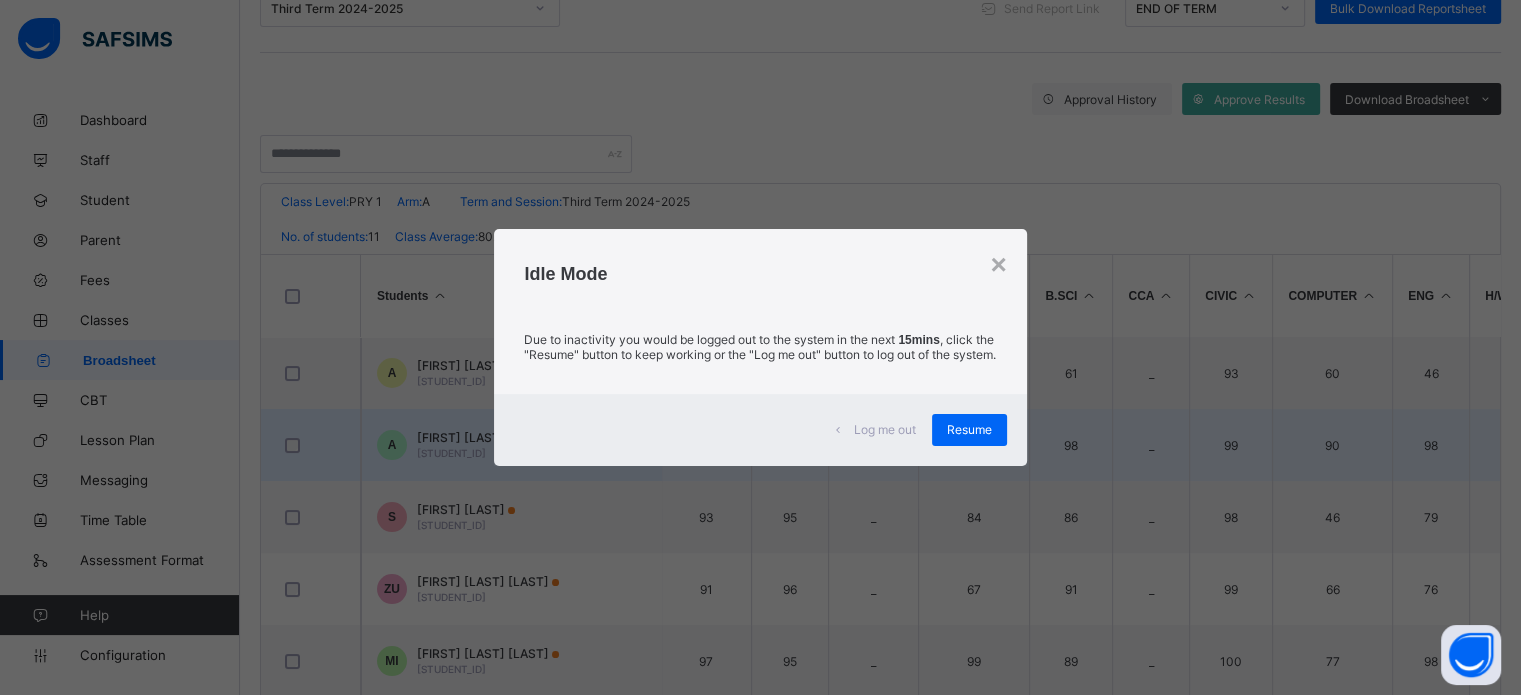 click on "Resume" at bounding box center (969, 430) 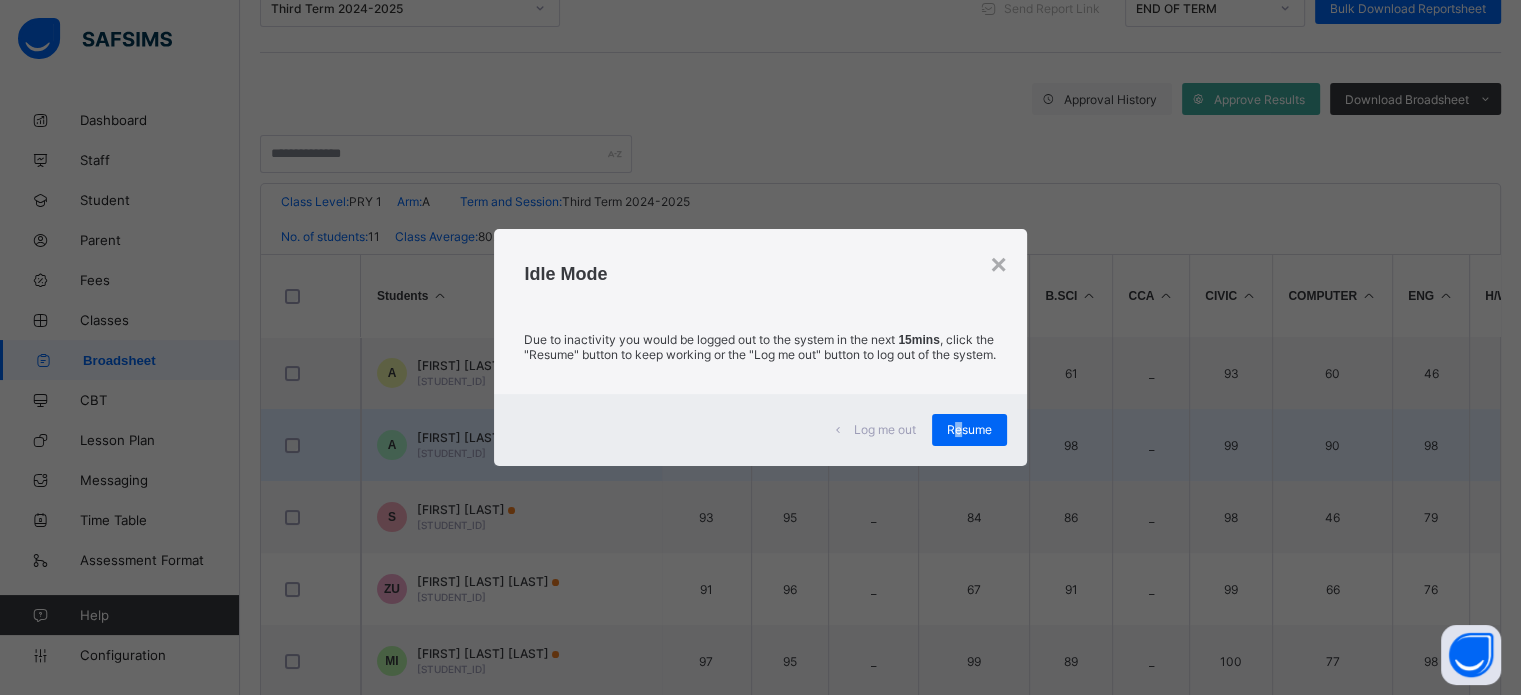 click on "Resume" at bounding box center [969, 429] 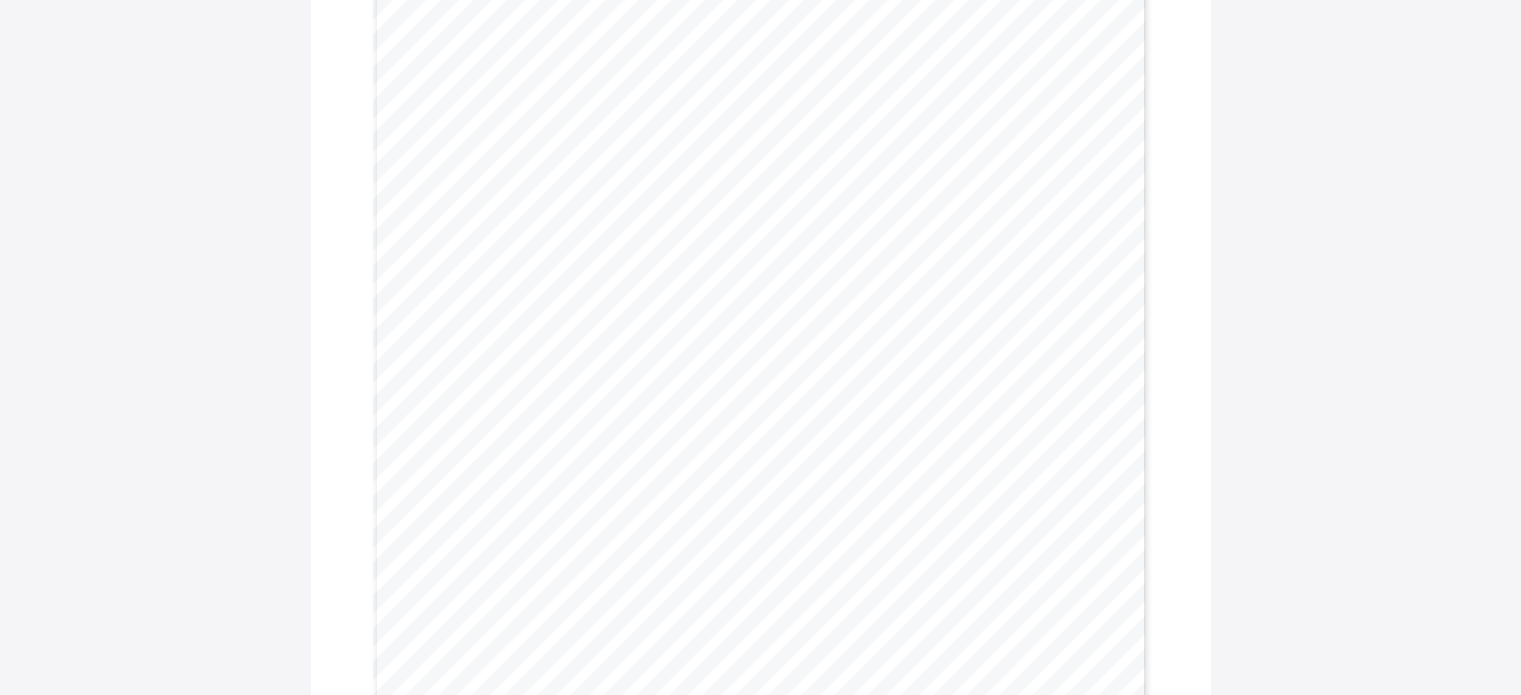scroll, scrollTop: 0, scrollLeft: 0, axis: both 